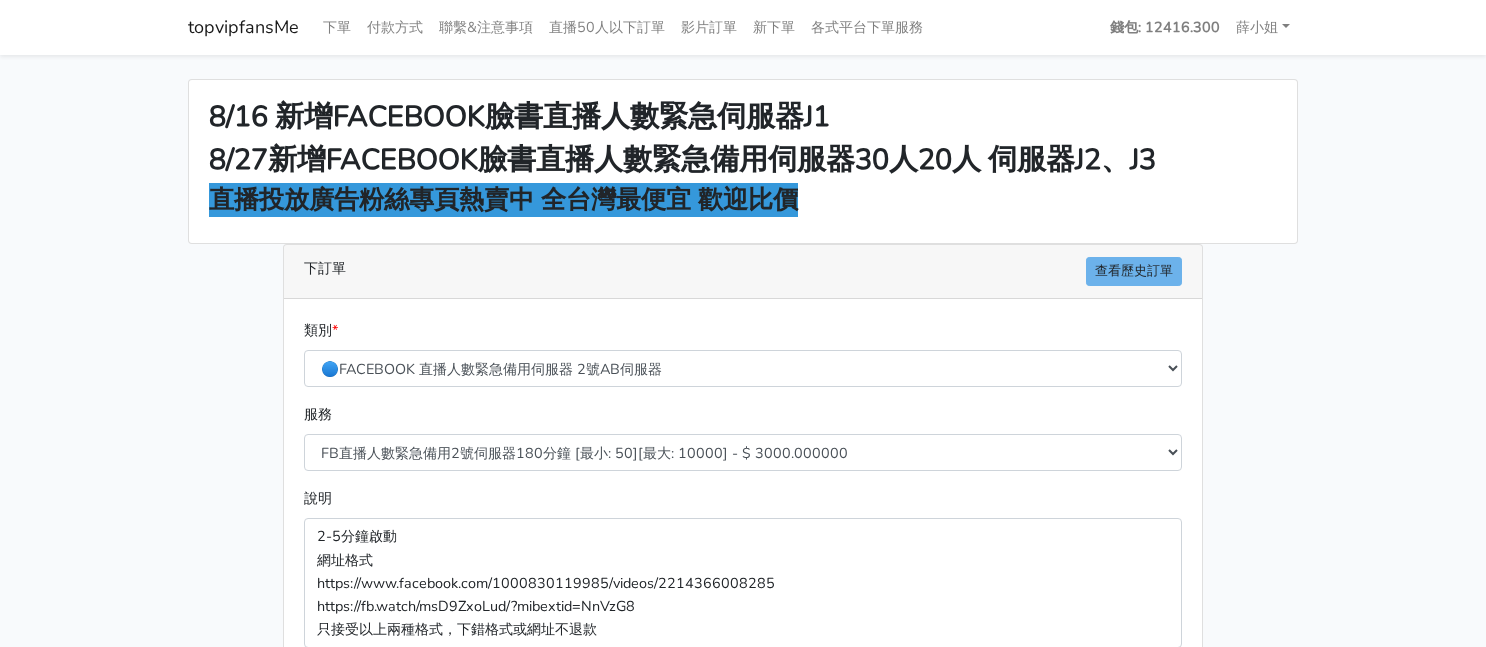 scroll, scrollTop: 300, scrollLeft: 0, axis: vertical 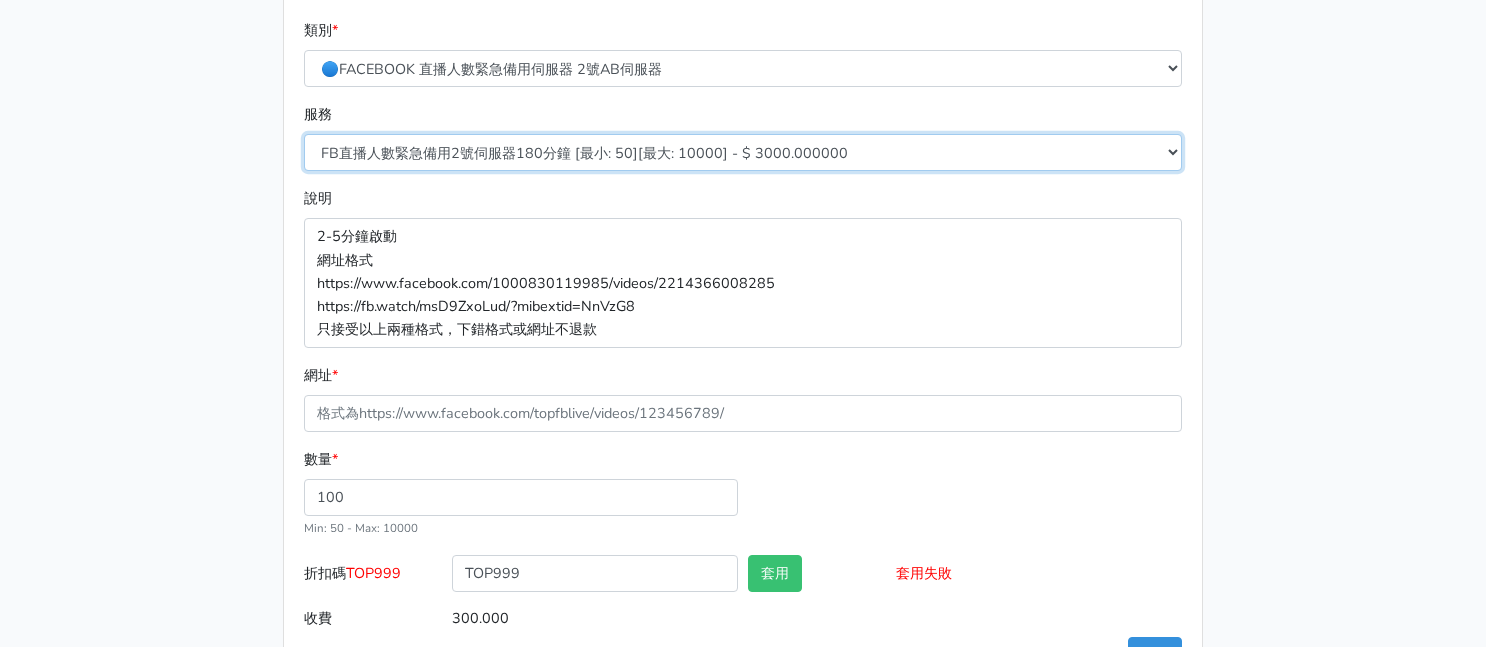 click on "FB直播人數緊急備用2號伺服器300分鐘 [最小: 50][最大: 10000] - $ 5000.000000 FB直播人數緊急備用2號伺服器60分鐘 [最小: 50][最大: 10000] - $ 1000.000000 FB直播人數緊急備用2號伺服器90分鐘 [最小: 50][最大: 10000] - $ 1500.000000 FB直播人數緊急備用2號伺服器120分鐘 [最小: 50][最大: 10000] - $ 2000.000000 FB直播人數緊急備用2號伺服器150分鐘 [最小: 50][最大: 10000] - $ 2500.000000 FB直播人數緊急備用2號伺服器180分鐘 [最小: 50][最大: 10000] - $ 3000.000000 FB直播人數緊急備用2號伺服器240分鐘 [最小: 50][最大: 10000] - $ 4000.000000 FB直播人數緊急備用2號伺服器360分鐘  [最小: 50][最大: 10000] - $ 6000.000000" at bounding box center (743, 152) 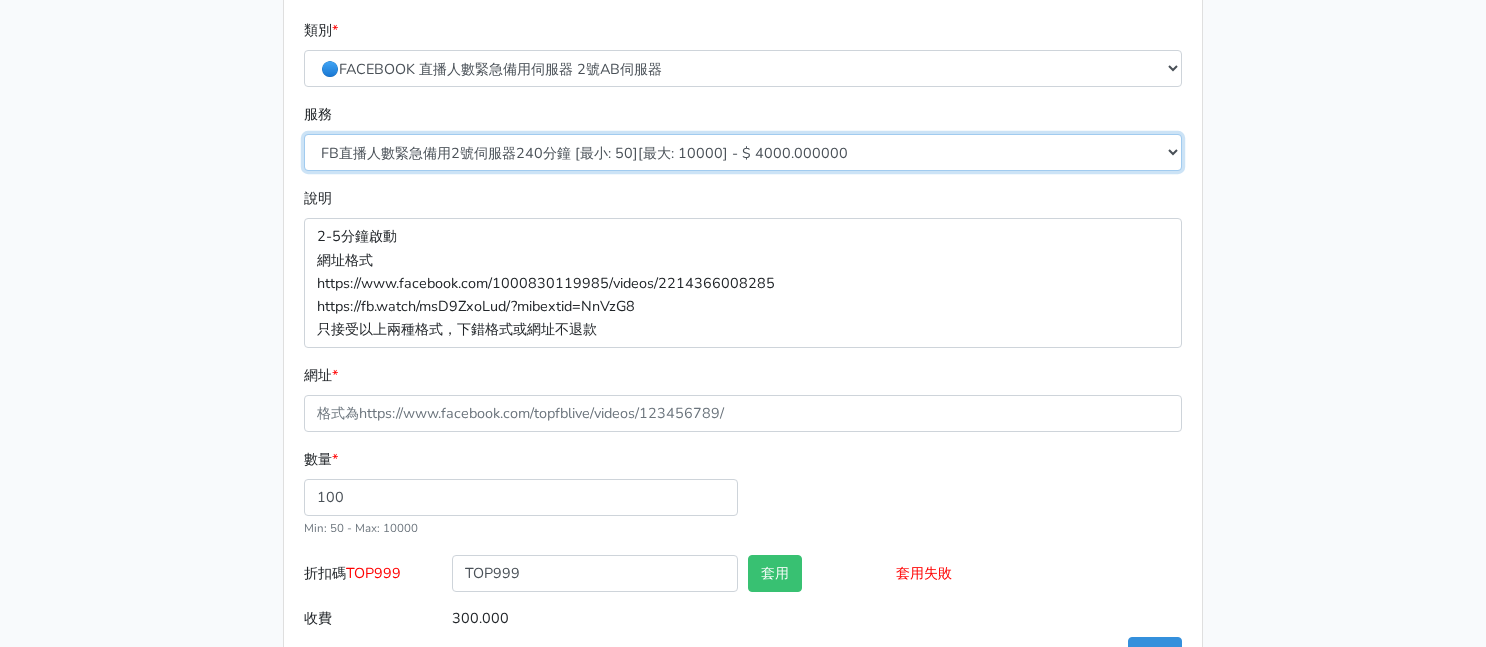 click on "FB直播人數緊急備用2號伺服器300分鐘 [最小: 50][最大: 10000] - $ 5000.000000 FB直播人數緊急備用2號伺服器60分鐘 [最小: 50][最大: 10000] - $ 1000.000000 FB直播人數緊急備用2號伺服器90分鐘 [最小: 50][最大: 10000] - $ 1500.000000 FB直播人數緊急備用2號伺服器120分鐘 [最小: 50][最大: 10000] - $ 2000.000000 FB直播人數緊急備用2號伺服器150分鐘 [最小: 50][最大: 10000] - $ 2500.000000 FB直播人數緊急備用2號伺服器180分鐘 [最小: 50][最大: 10000] - $ 3000.000000 FB直播人數緊急備用2號伺服器240分鐘 [最小: 50][最大: 10000] - $ 4000.000000 FB直播人數緊急備用2號伺服器360分鐘  [最小: 50][最大: 10000] - $ 6000.000000" at bounding box center [743, 152] 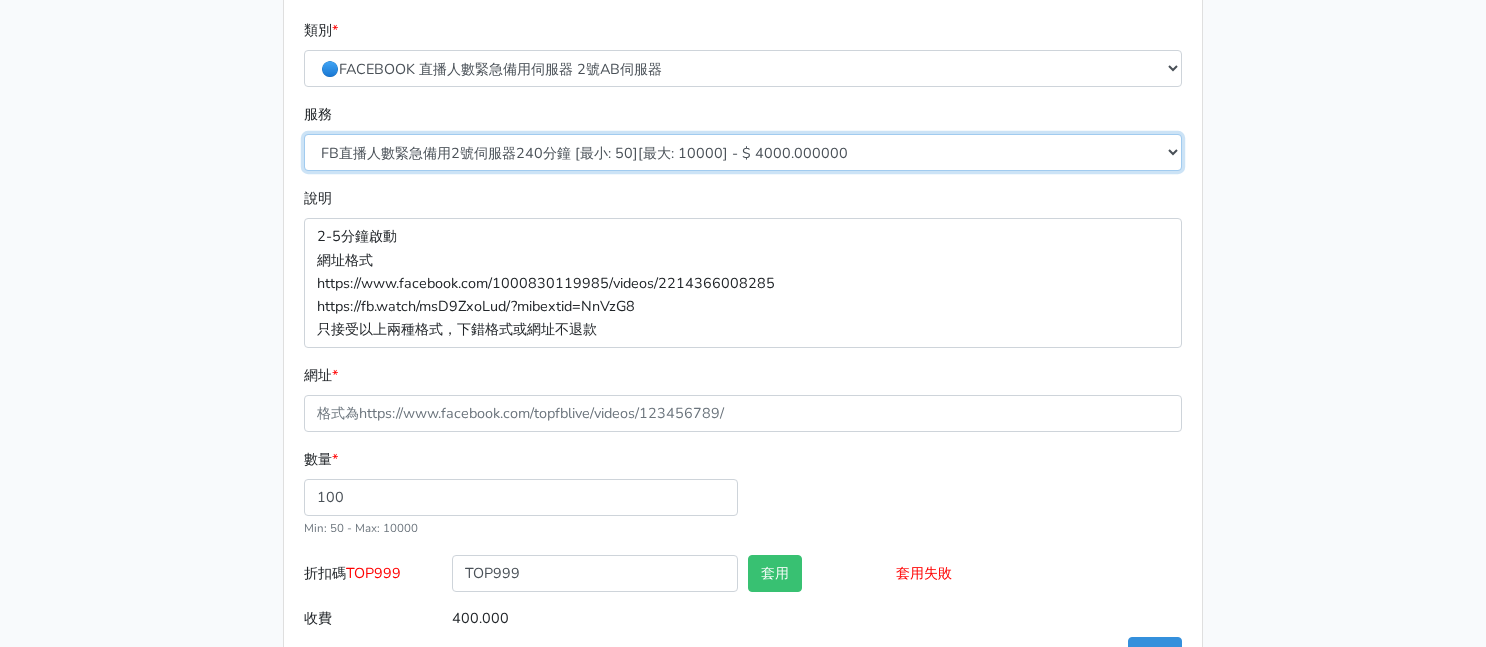 click on "FB直播人數緊急備用2號伺服器300分鐘 [最小: 50][最大: 10000] - $ 5000.000000 FB直播人數緊急備用2號伺服器60分鐘 [最小: 50][最大: 10000] - $ 1000.000000 FB直播人數緊急備用2號伺服器90分鐘 [最小: 50][最大: 10000] - $ 1500.000000 FB直播人數緊急備用2號伺服器120分鐘 [最小: 50][最大: 10000] - $ 2000.000000 FB直播人數緊急備用2號伺服器150分鐘 [最小: 50][最大: 10000] - $ 2500.000000 FB直播人數緊急備用2號伺服器180分鐘 [最小: 50][最大: 10000] - $ 3000.000000 FB直播人數緊急備用2號伺服器240分鐘 [最小: 50][最大: 10000] - $ 4000.000000 FB直播人數緊急備用2號伺服器360分鐘  [最小: 50][最大: 10000] - $ 6000.000000" at bounding box center [743, 152] 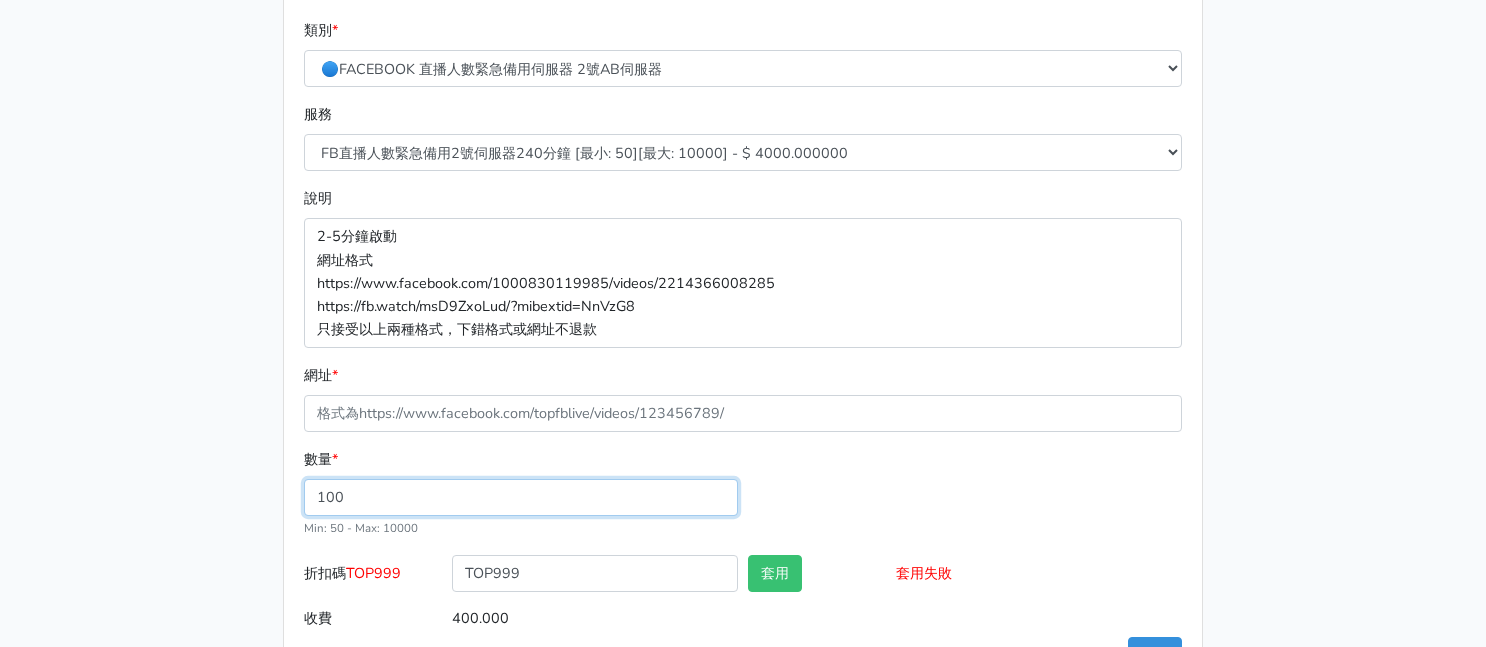 drag, startPoint x: 1309, startPoint y: 486, endPoint x: 1265, endPoint y: 461, distance: 50.606323 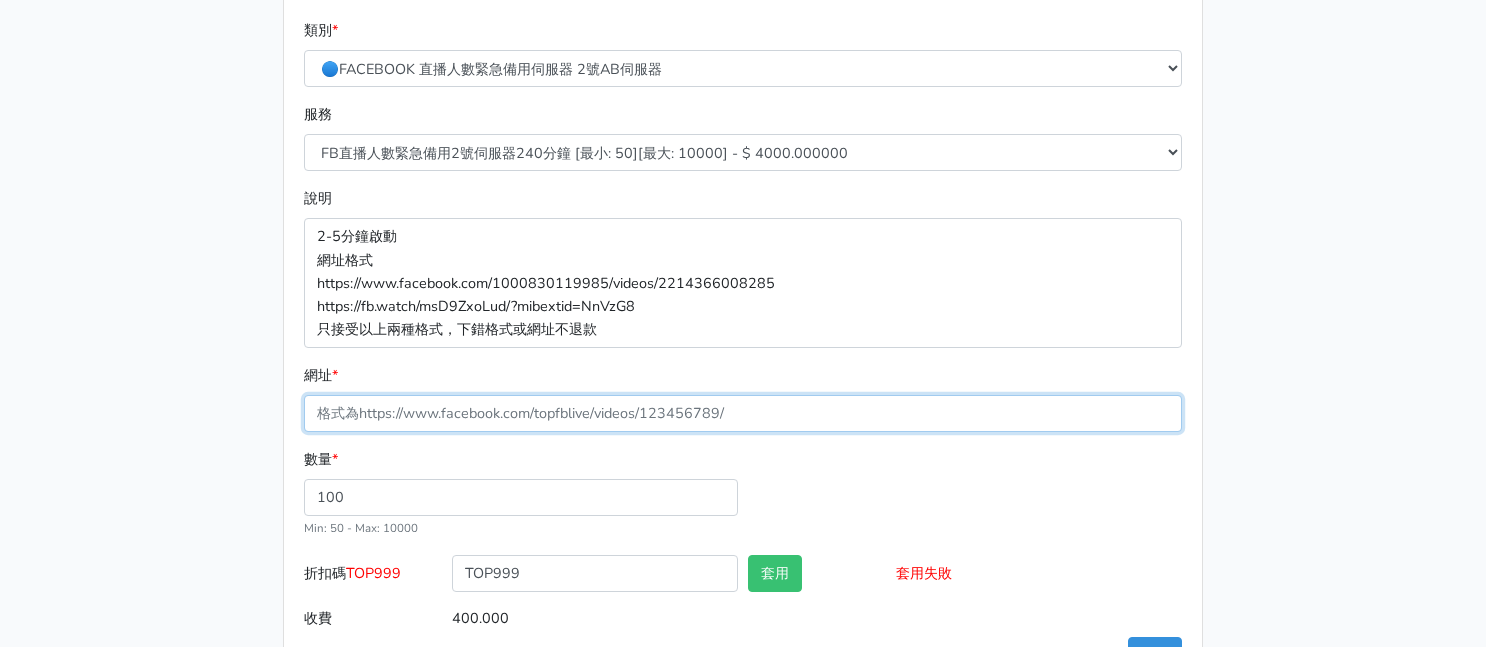 click on "網址 *" at bounding box center (743, 413) 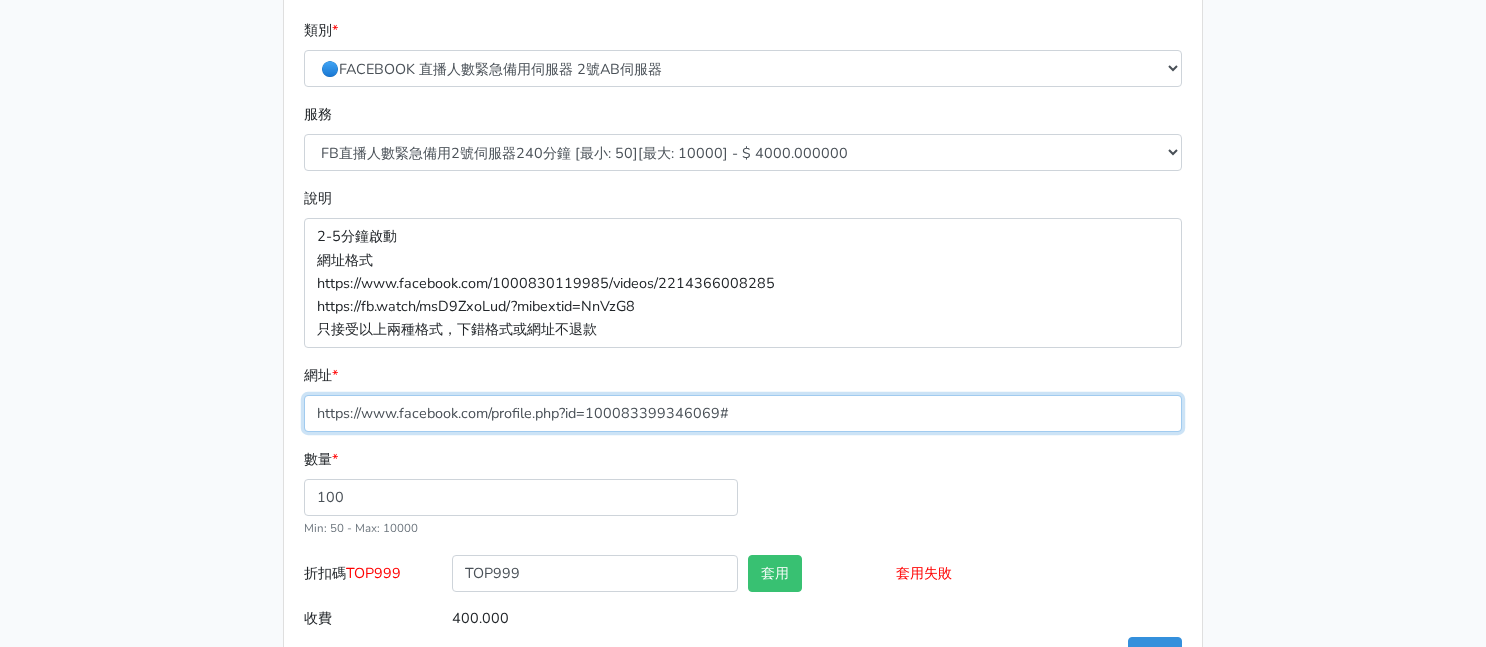 type on "https://www.facebook.com/profile.php?id=100083399346069#" 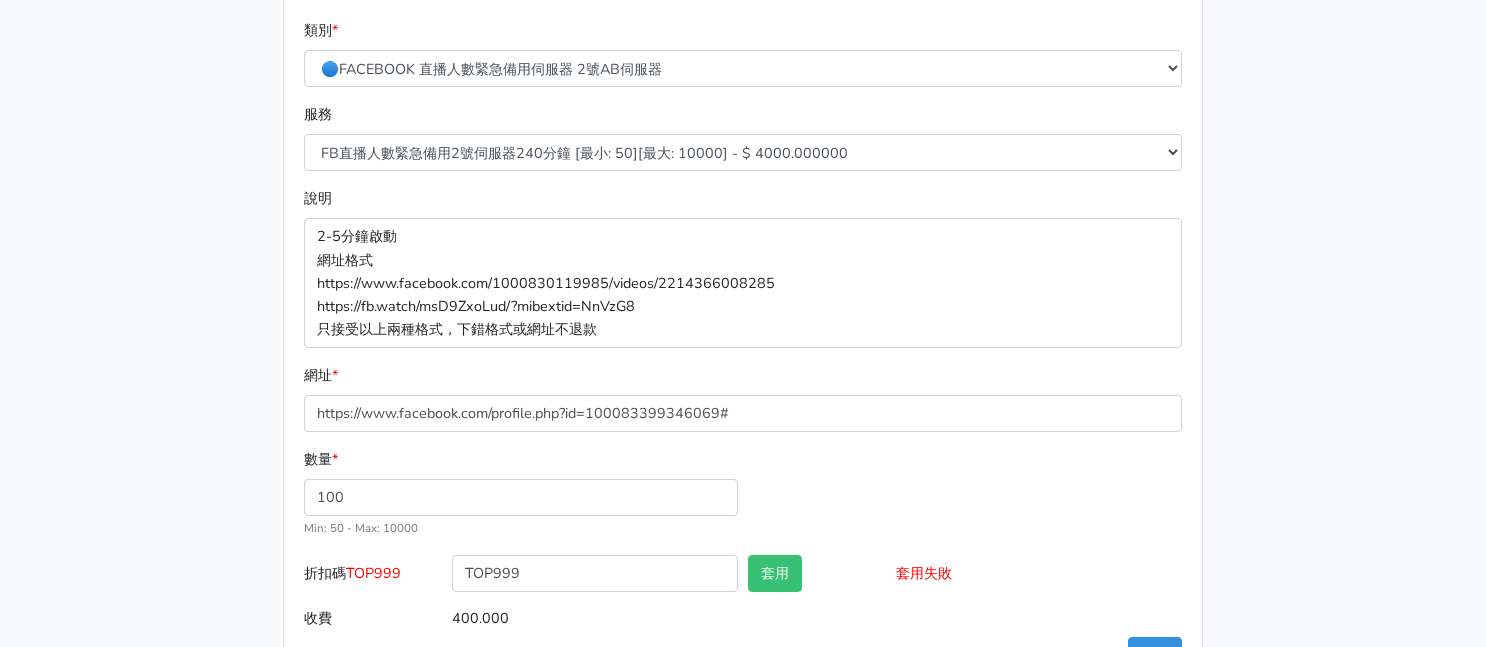 click on "8/16 新增FACEBOOK臉書直播人數緊急伺服器J1
8/27新增FACEBOOK臉書直播人數緊急備用伺服器30人20人 伺服器J2、J3
直播投放廣告粉絲專頁熱賣中 全台灣最便宜 歡迎比價
下訂單
查看歷史訂單
類別 *
🔵FACEBOOK 直播人數緊急備用伺服器 2號AB伺服器 🌕IG直播人數 * *" at bounding box center (743, 237) 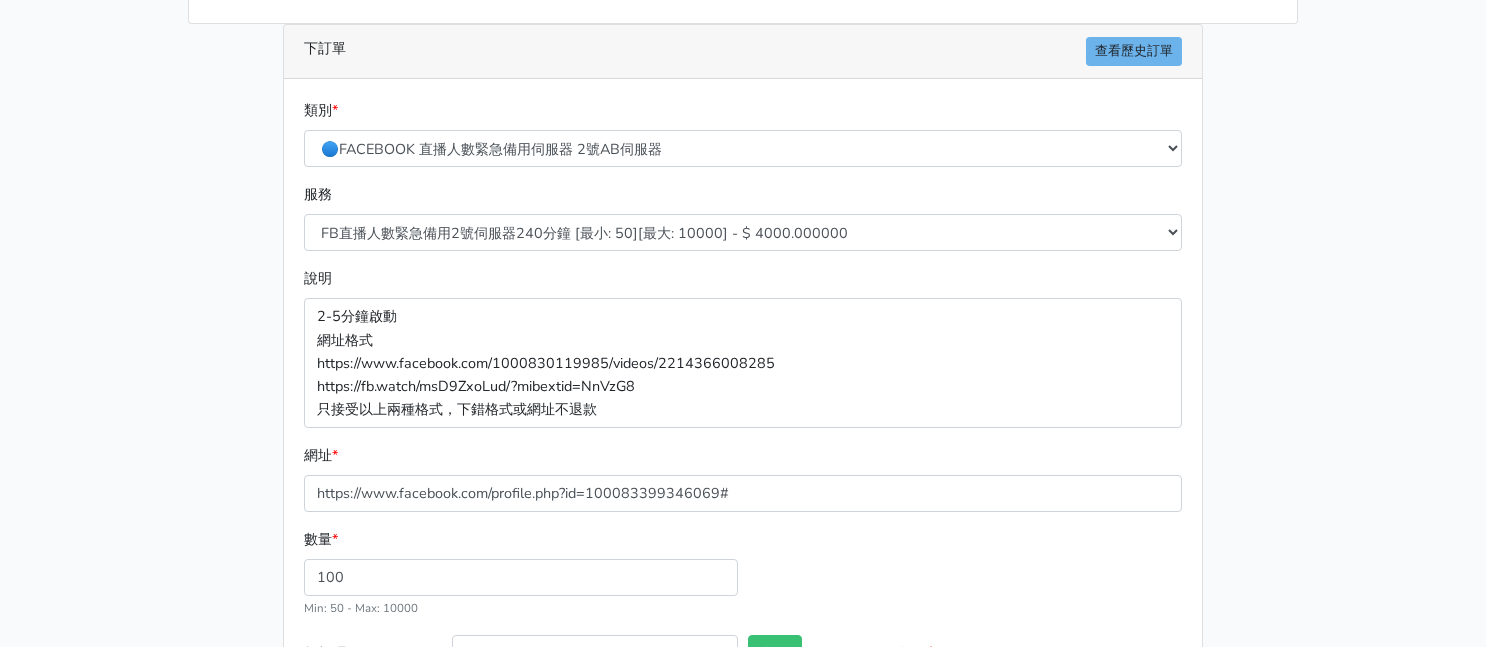 scroll, scrollTop: 372, scrollLeft: 0, axis: vertical 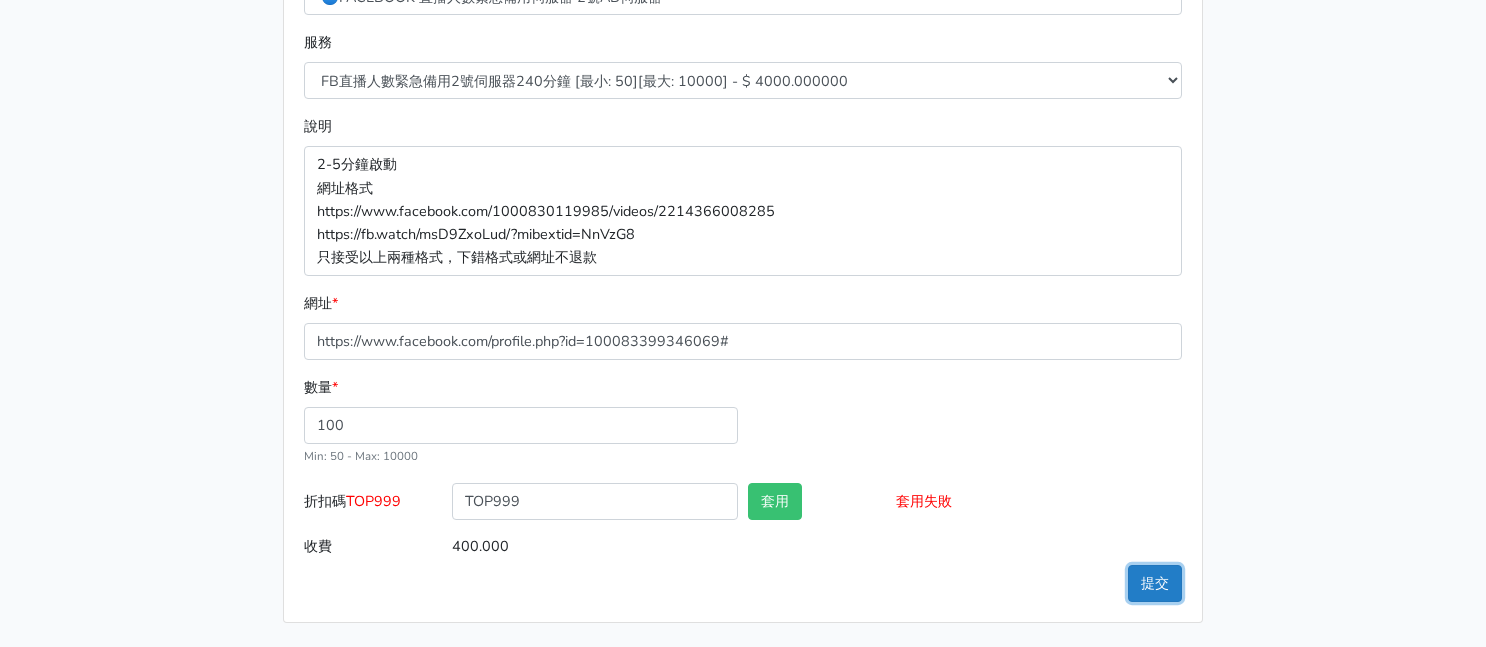 click on "提交" at bounding box center [1155, 583] 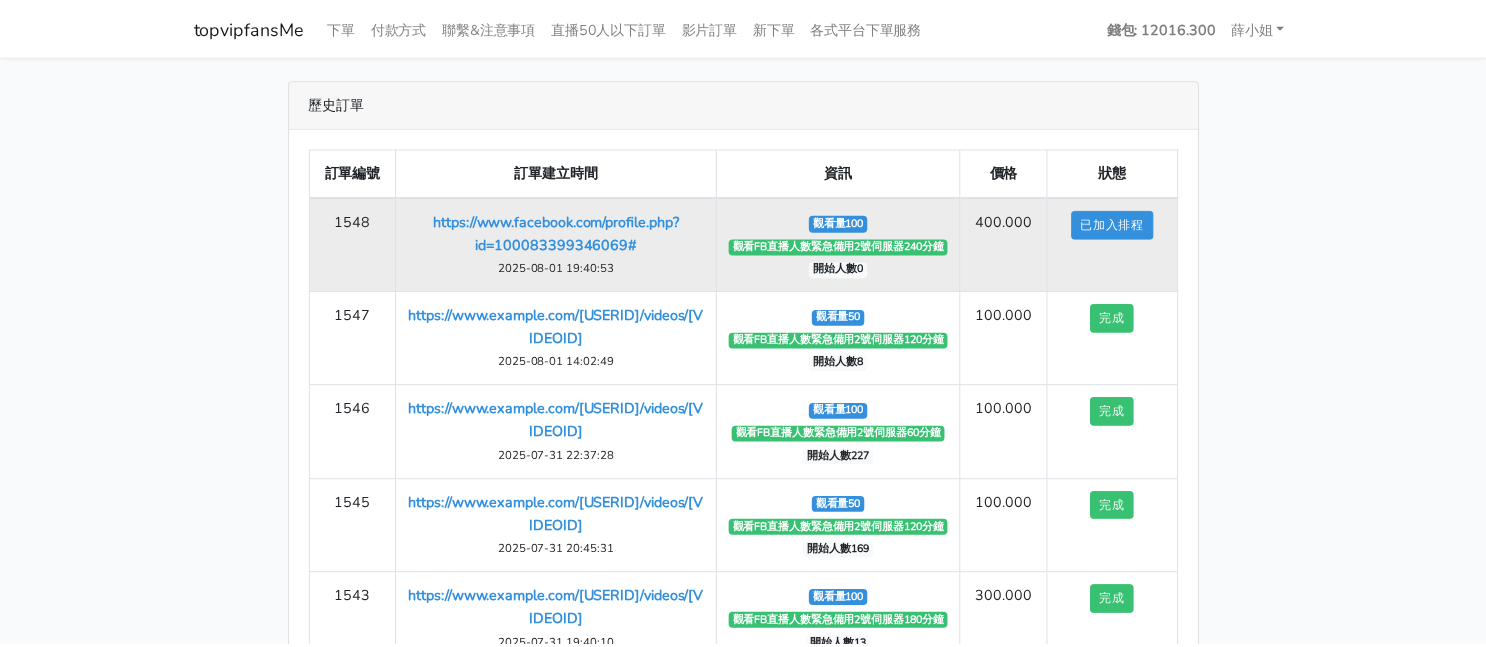 scroll, scrollTop: 0, scrollLeft: 0, axis: both 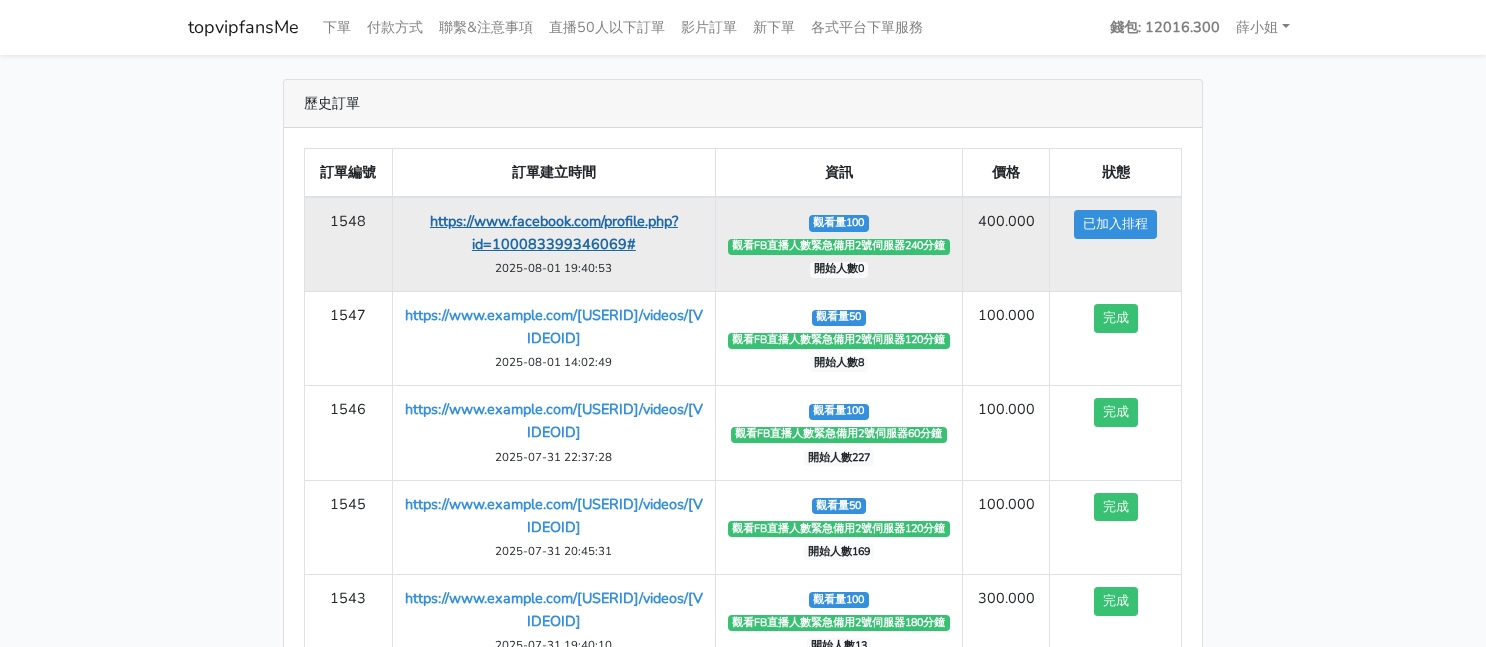 click on "https://www.facebook.com/profile.php?id=100083399346069#" at bounding box center (554, 232) 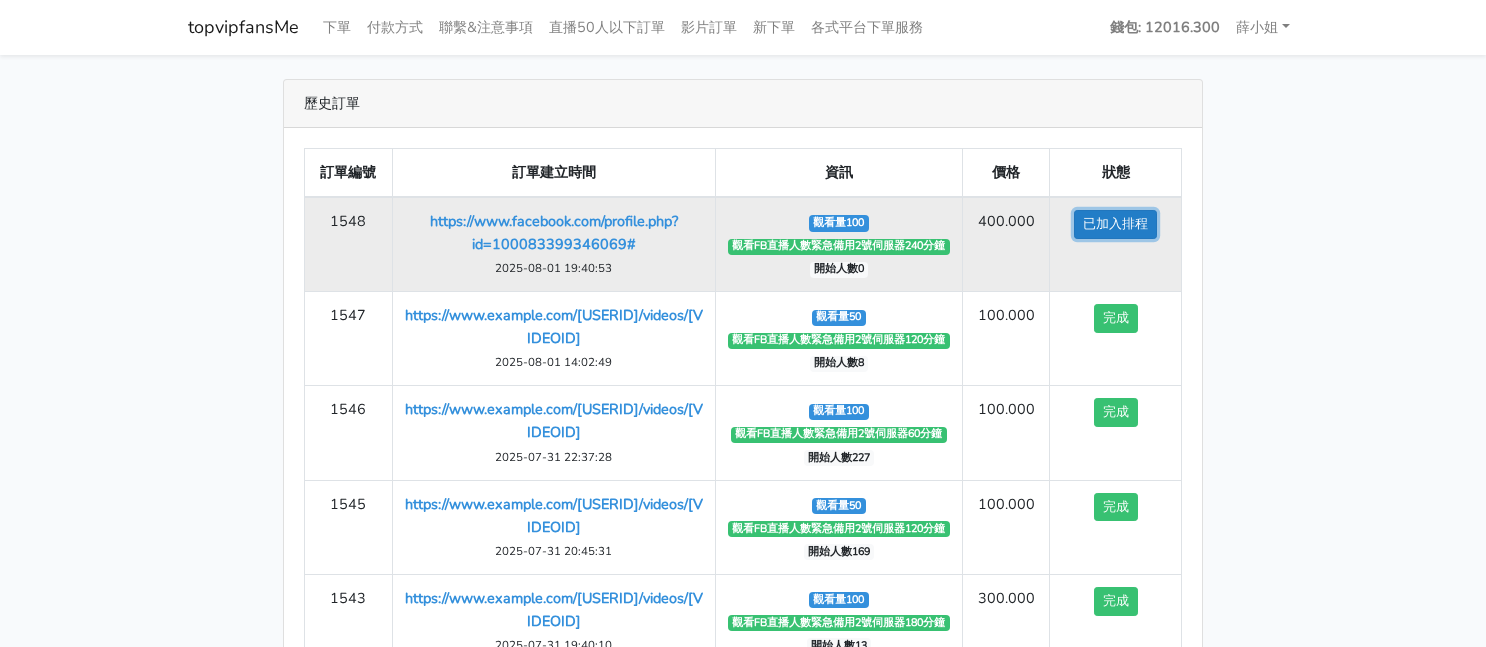 click on "已加入排程" at bounding box center [1115, 224] 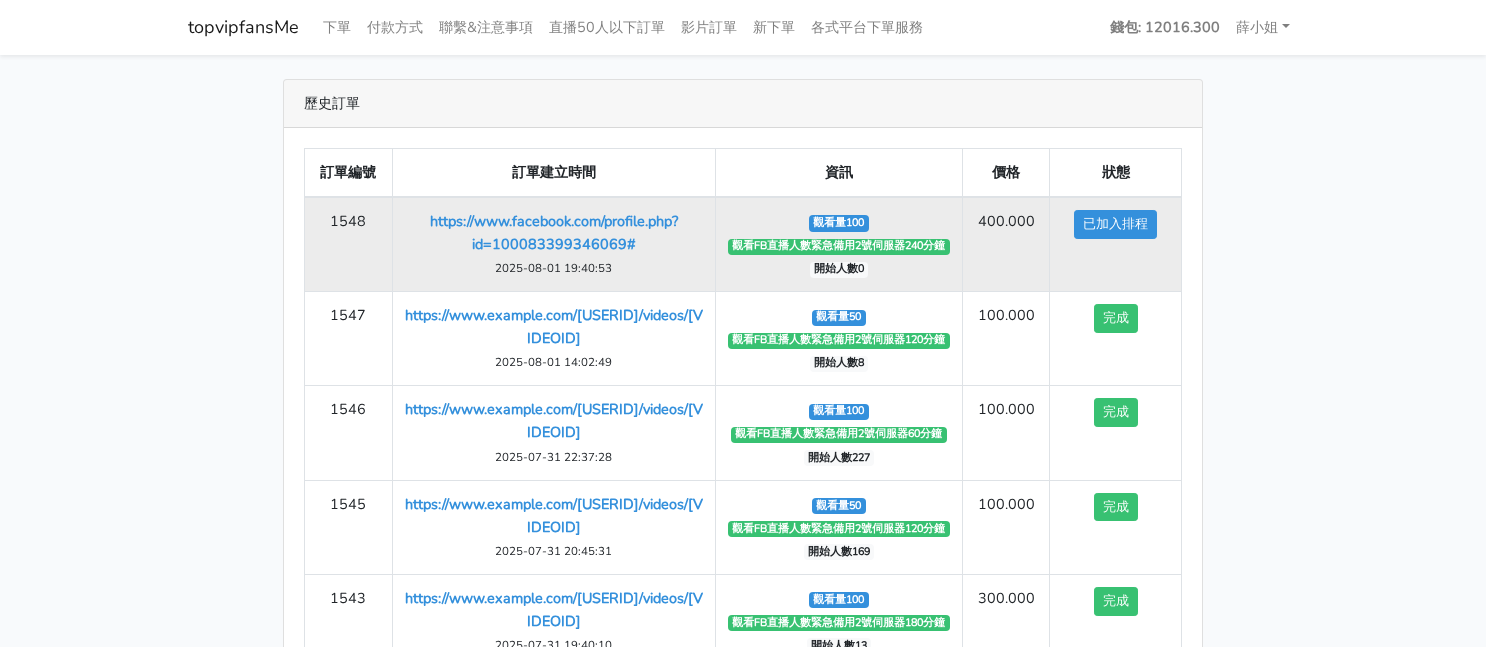 click on "觀看量100" at bounding box center (839, 223) 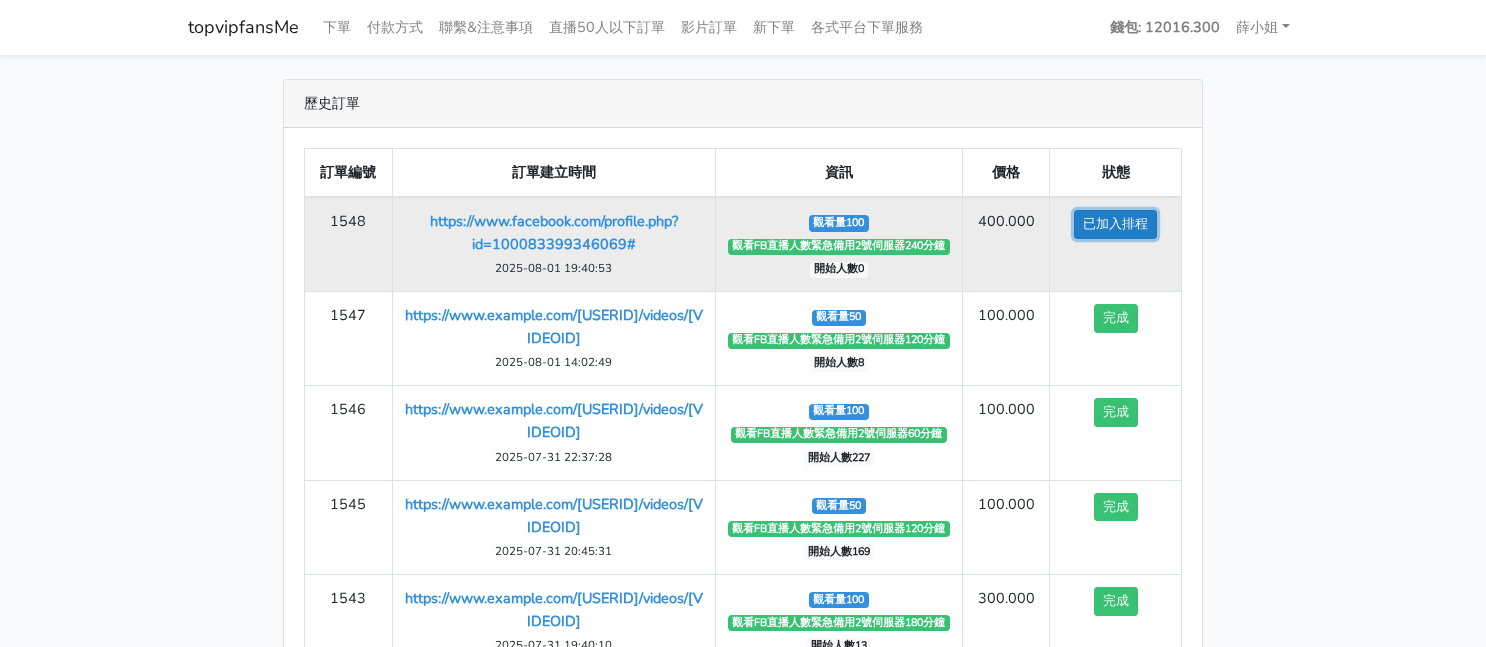 click on "已加入排程" at bounding box center (1115, 224) 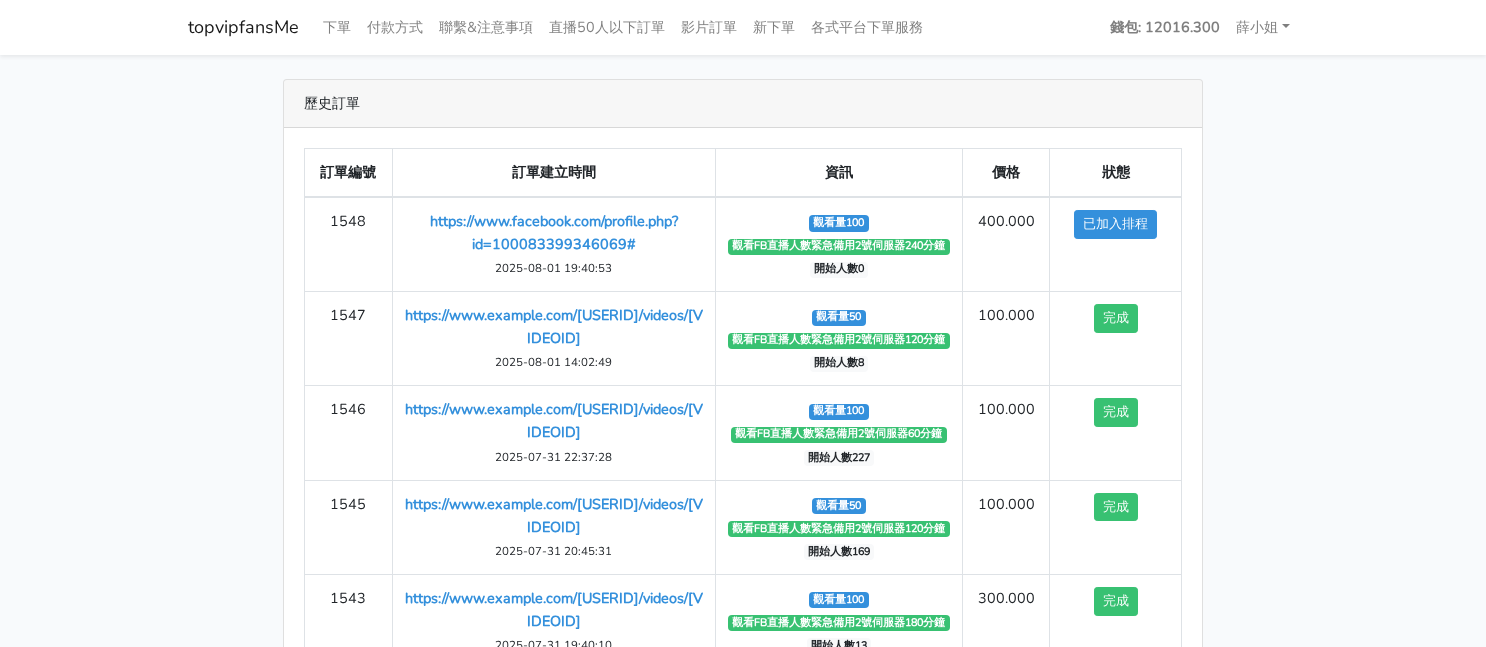 click on "歷史訂單
訂單編號
訂單建立時間
資訊
價格
狀態
1548
https://www.facebook.com/profile.php?id=100083399346069#
2025-08-01 19:40:53 觀看量100 完成" at bounding box center (743, 418) 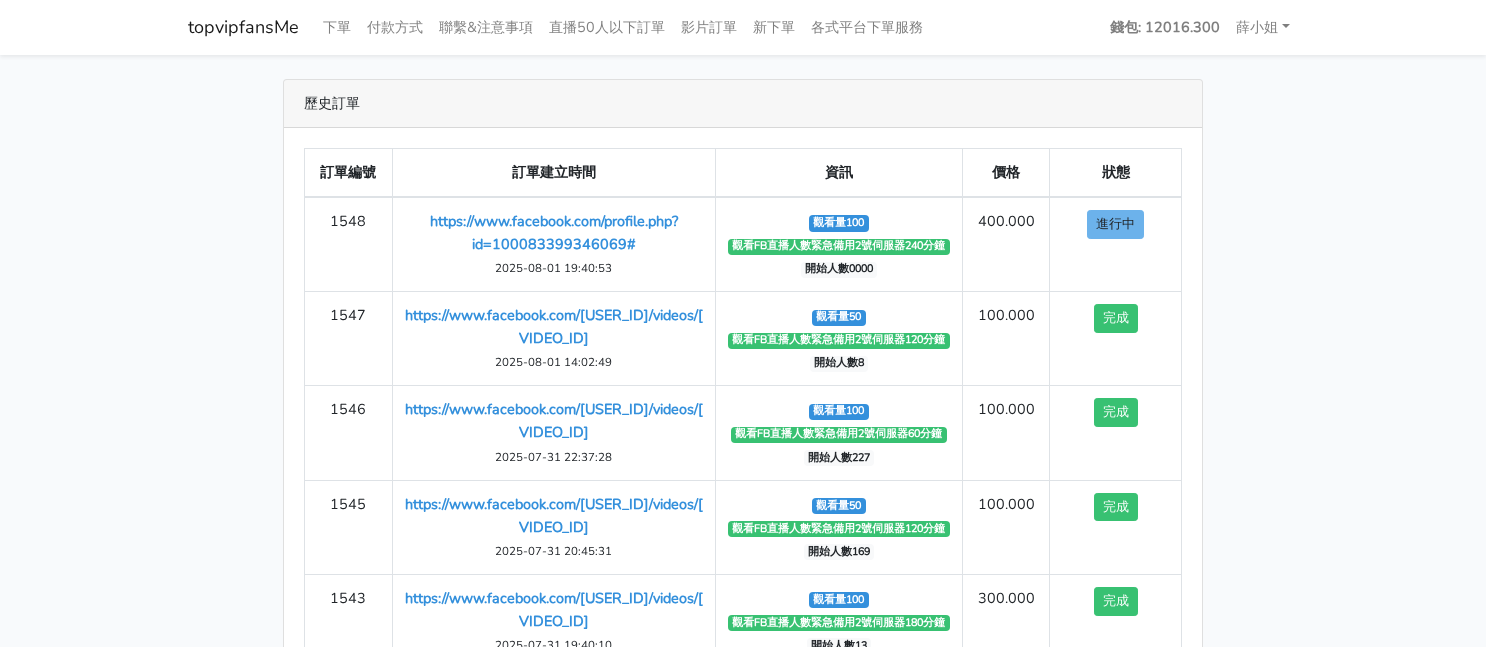 scroll, scrollTop: 0, scrollLeft: 0, axis: both 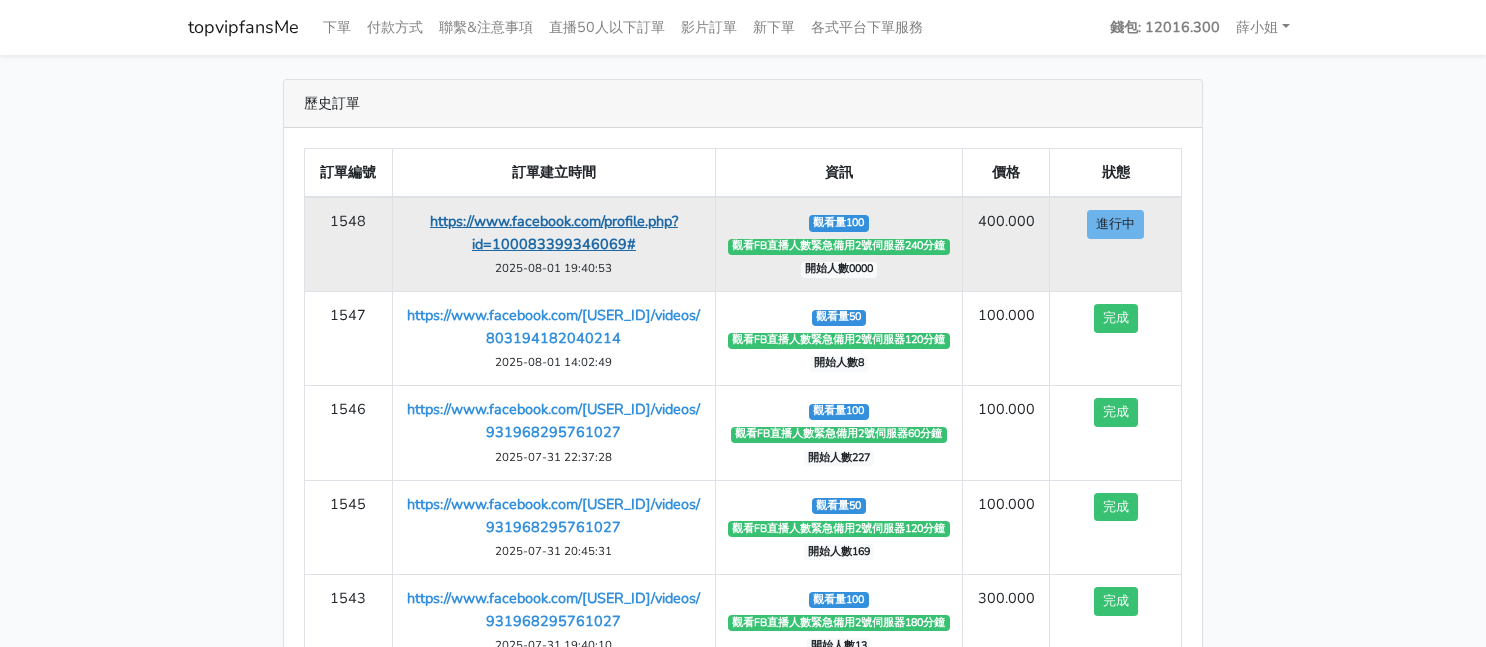click on "https://www.facebook.com/profile.php?id=100083399346069#" at bounding box center [554, 232] 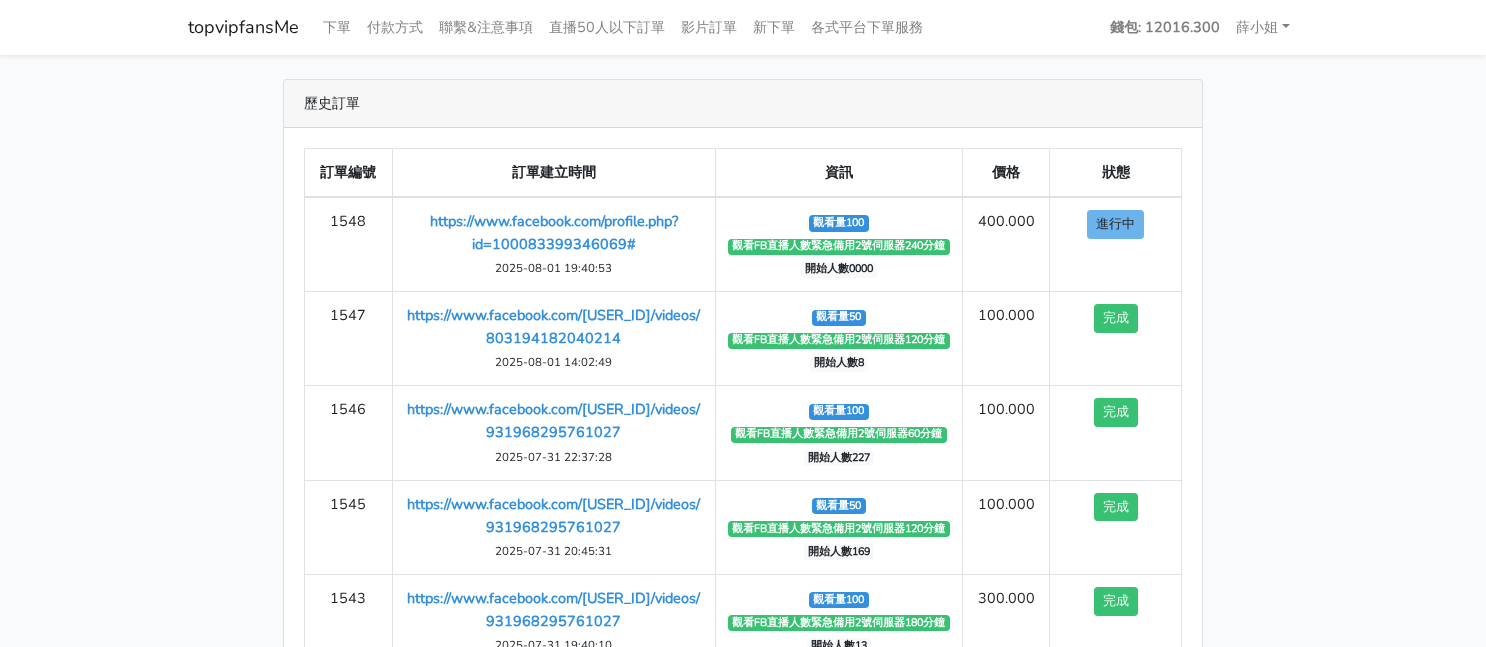 click on "歷史訂單
訂單編號
訂單建立時間
資訊
價格
狀態
1548
https://www.facebook.com/profile.php?id=[USER_ID]#
觀看量100" at bounding box center [743, 418] 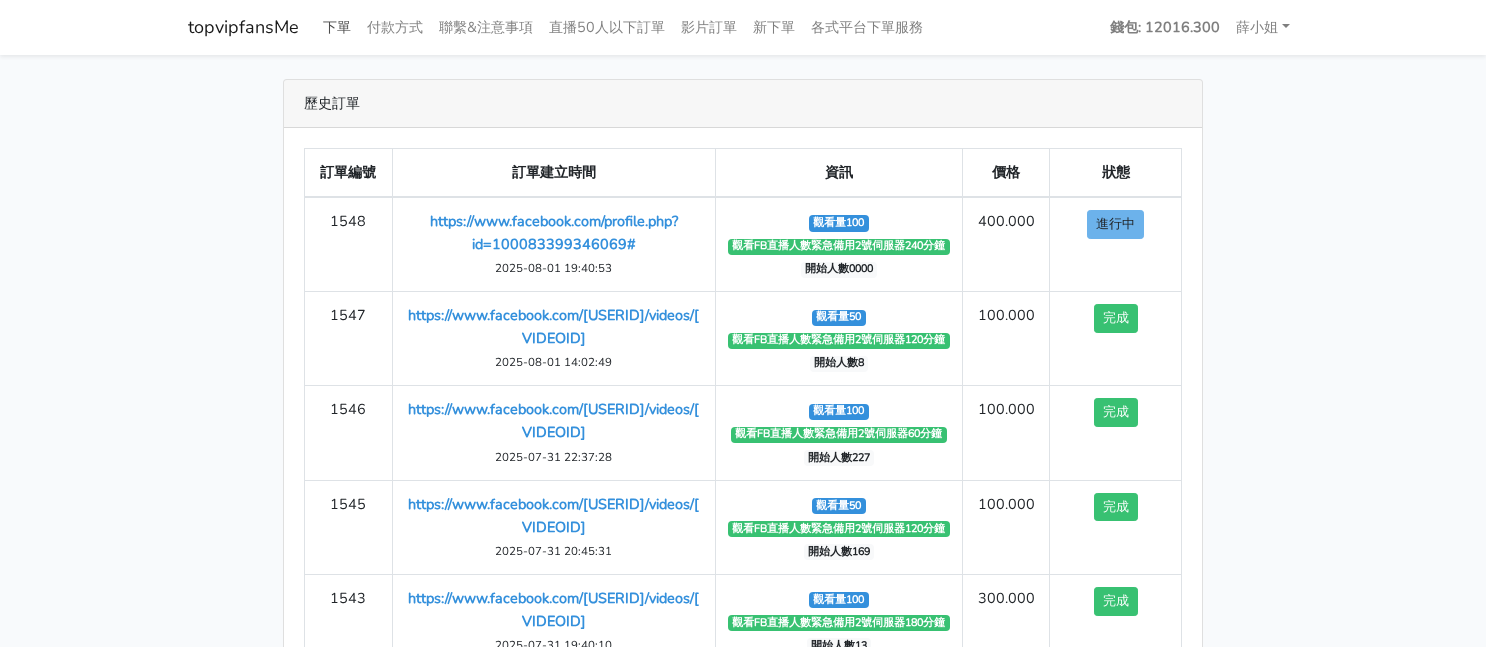 scroll, scrollTop: 0, scrollLeft: 0, axis: both 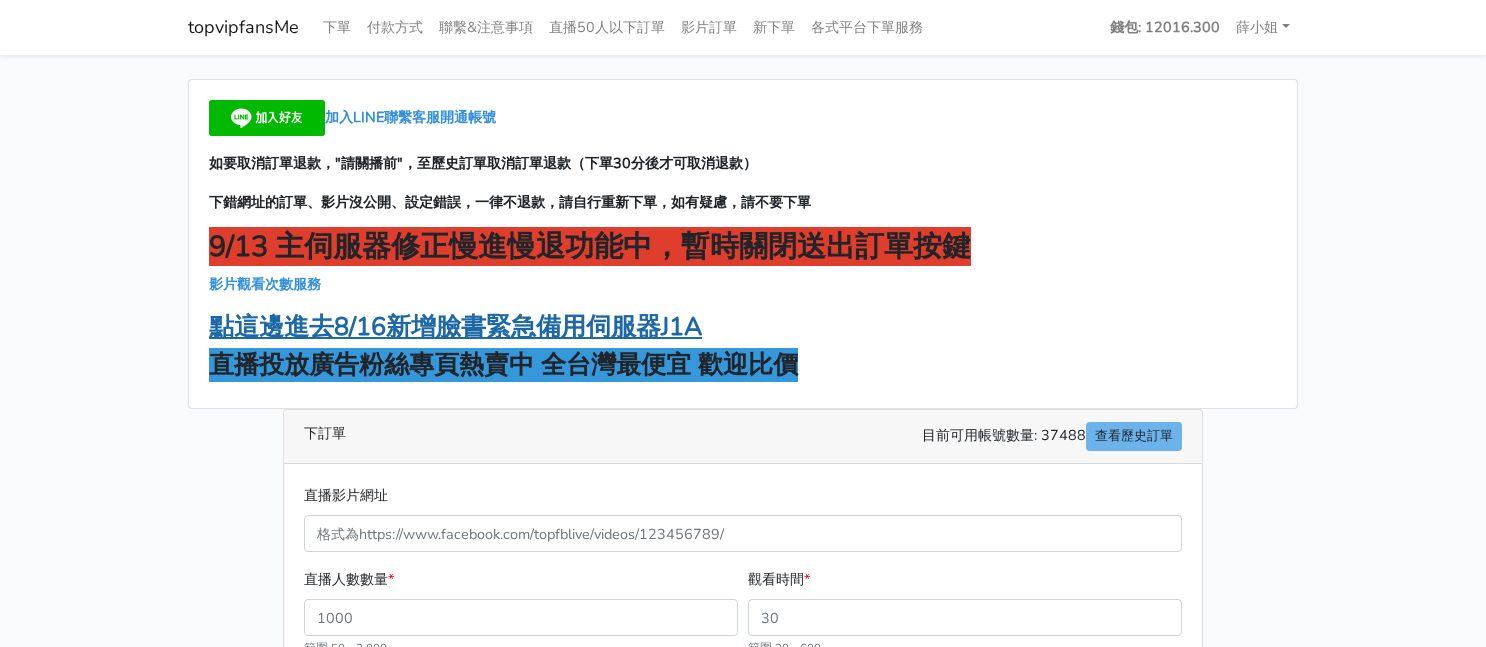 click on "點這邊進去8/16新增臉書緊急備用伺服器J1A" at bounding box center (455, 327) 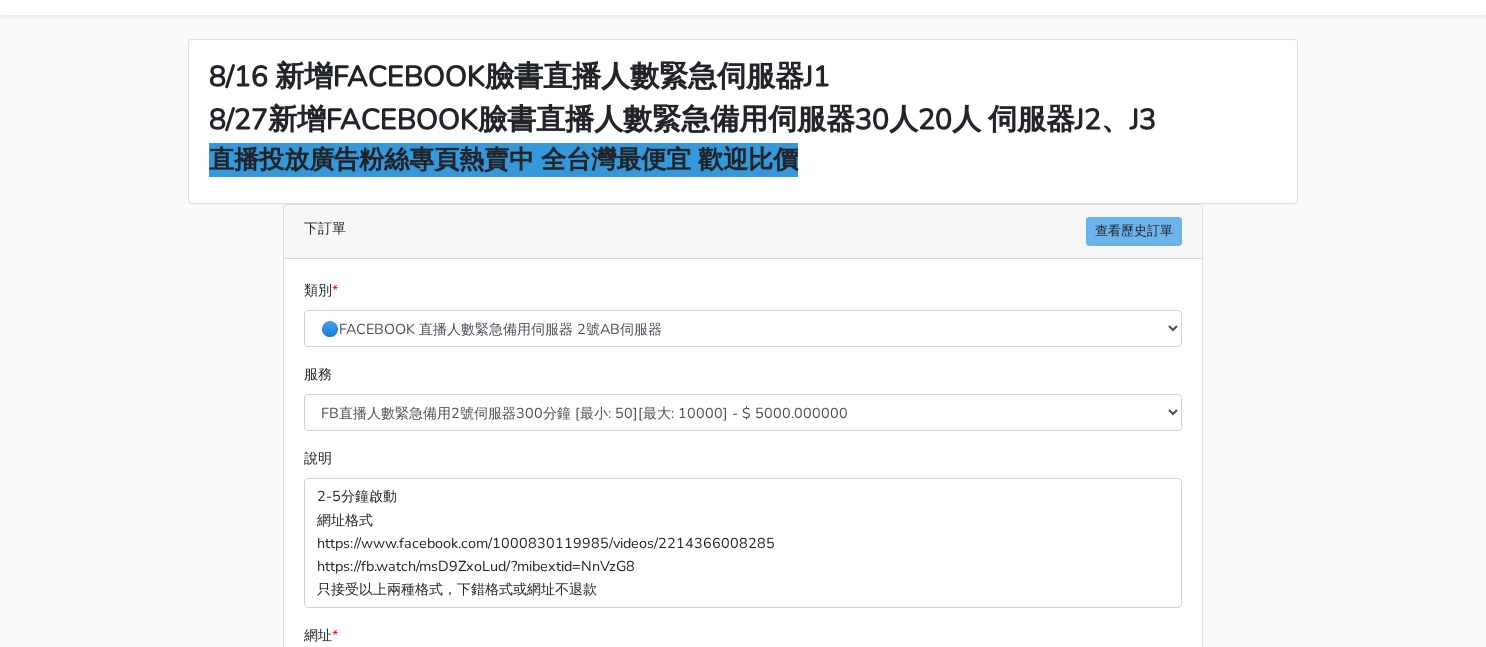 scroll, scrollTop: 100, scrollLeft: 0, axis: vertical 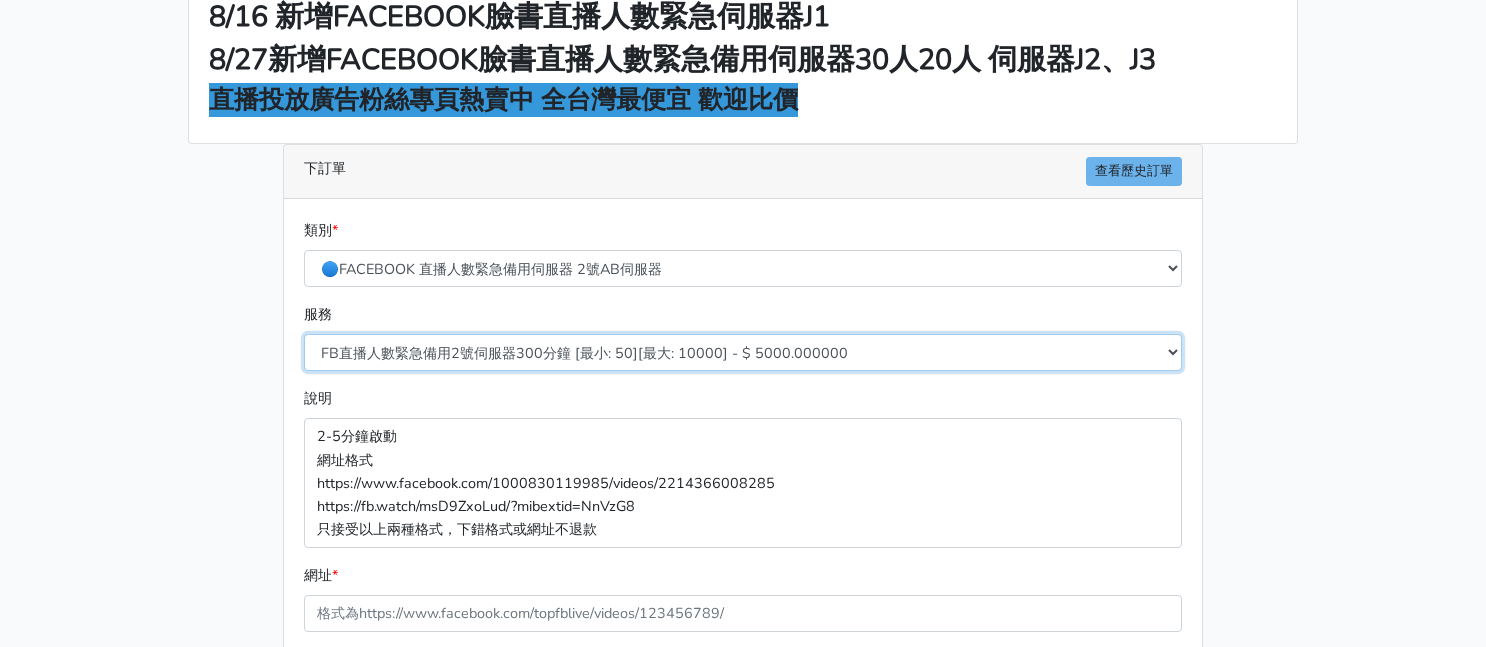 click on "FB直播人數緊急備用2號伺服器300分鐘 [最小: 50][最大: 10000] - $ 5000.000000 FB直播人數緊急備用2號伺服器60分鐘 [最小: 50][最大: 10000] - $ 1000.000000 FB直播人數緊急備用2號伺服器90分鐘 [最小: 50][最大: 10000] - $ 1500.000000 FB直播人數緊急備用2號伺服器120分鐘 [最小: 50][最大: 10000] - $ 2000.000000 FB直播人數緊急備用2號伺服器150分鐘 [最小: 50][最大: 10000] - $ 2500.000000 FB直播人數緊急備用2號伺服器180分鐘 [最小: 50][最大: 10000] - $ 3000.000000 FB直播人數緊急備用2號伺服器240分鐘 [最小: 50][最大: 10000] - $ 4000.000000 FB直播人數緊急備用2號伺服器360分鐘  [最小: 50][最大: 10000] - $ 6000.000000" at bounding box center [743, 352] 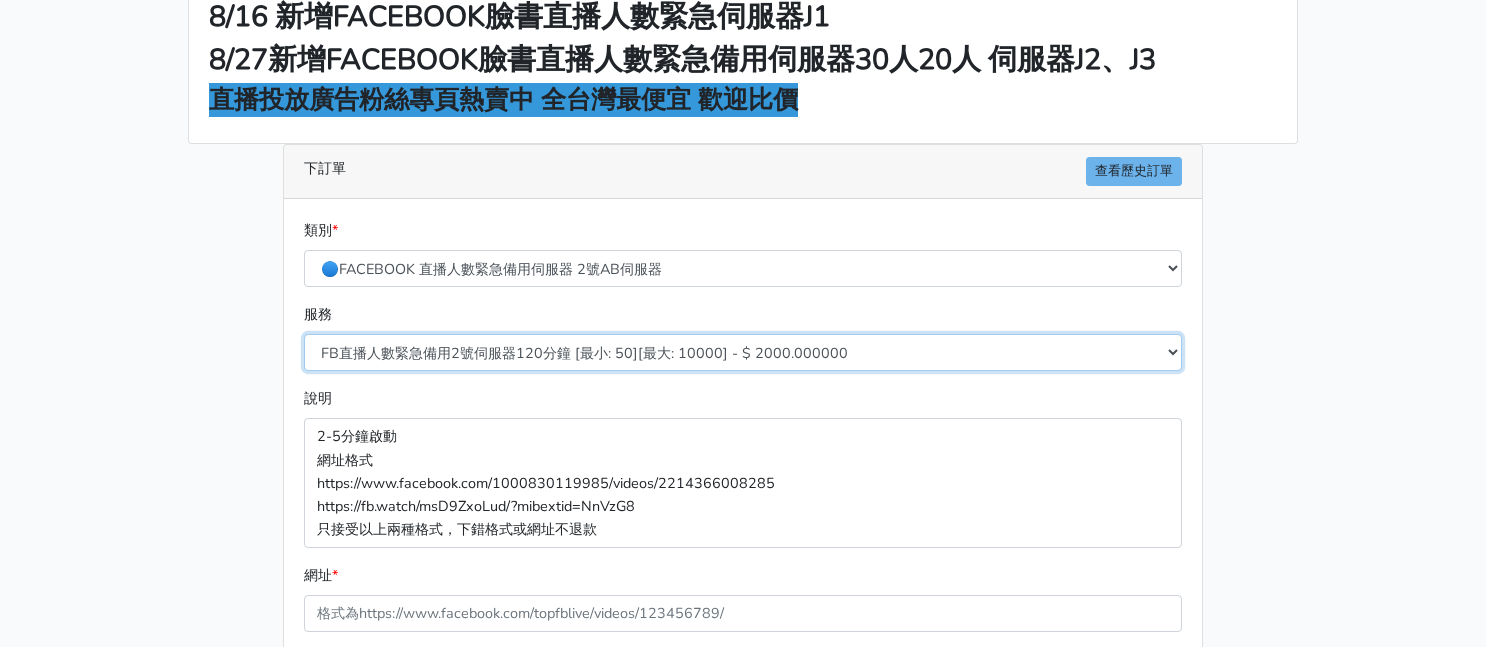 click on "FB直播人數緊急備用2號伺服器300分鐘 [最小: 50][最大: 10000] - $ 5000.000000 FB直播人數緊急備用2號伺服器60分鐘 [最小: 50][最大: 10000] - $ 1000.000000 FB直播人數緊急備用2號伺服器90分鐘 [最小: 50][最大: 10000] - $ 1500.000000 FB直播人數緊急備用2號伺服器120分鐘 [最小: 50][最大: 10000] - $ 2000.000000 FB直播人數緊急備用2號伺服器150分鐘 [最小: 50][最大: 10000] - $ 2500.000000 FB直播人數緊急備用2號伺服器180分鐘 [最小: 50][最大: 10000] - $ 3000.000000 FB直播人數緊急備用2號伺服器240分鐘 [最小: 50][最大: 10000] - $ 4000.000000 FB直播人數緊急備用2號伺服器360分鐘  [最小: 50][最大: 10000] - $ 6000.000000" at bounding box center (743, 352) 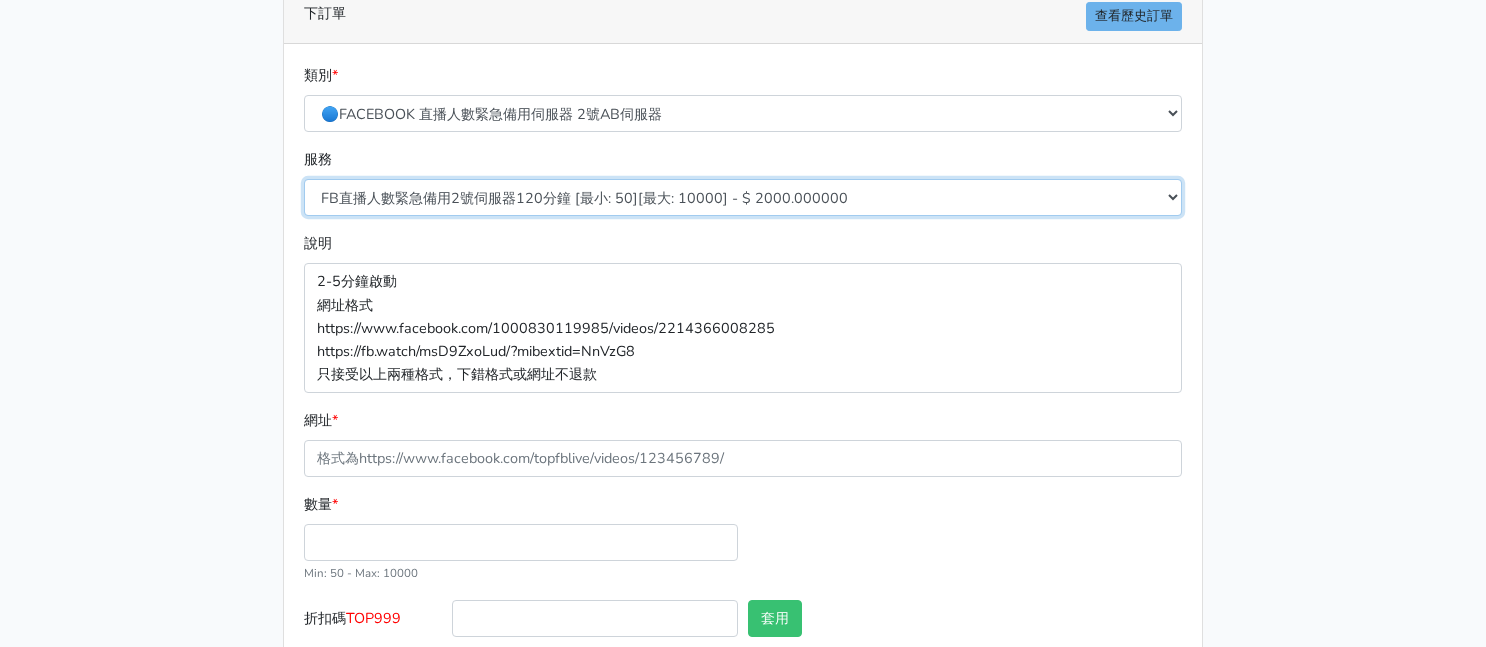 scroll, scrollTop: 300, scrollLeft: 0, axis: vertical 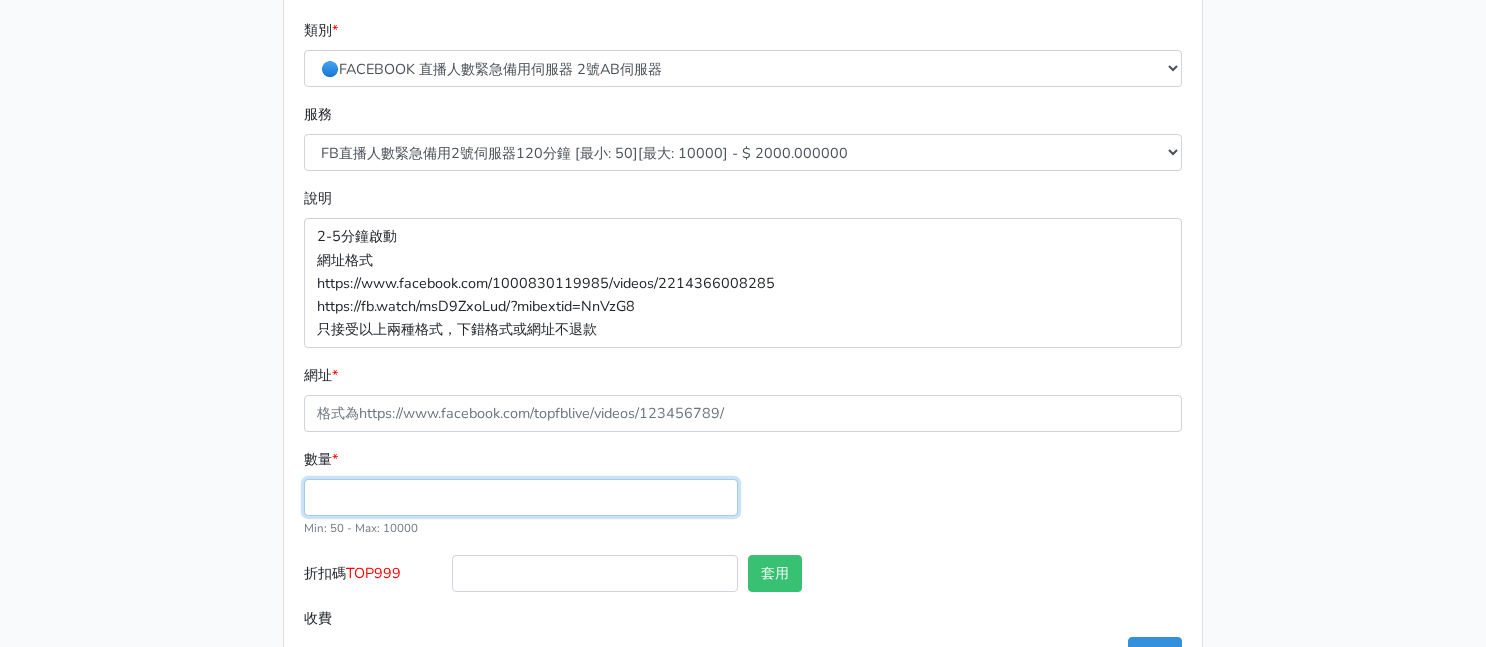 click on "數量 *" at bounding box center [521, 497] 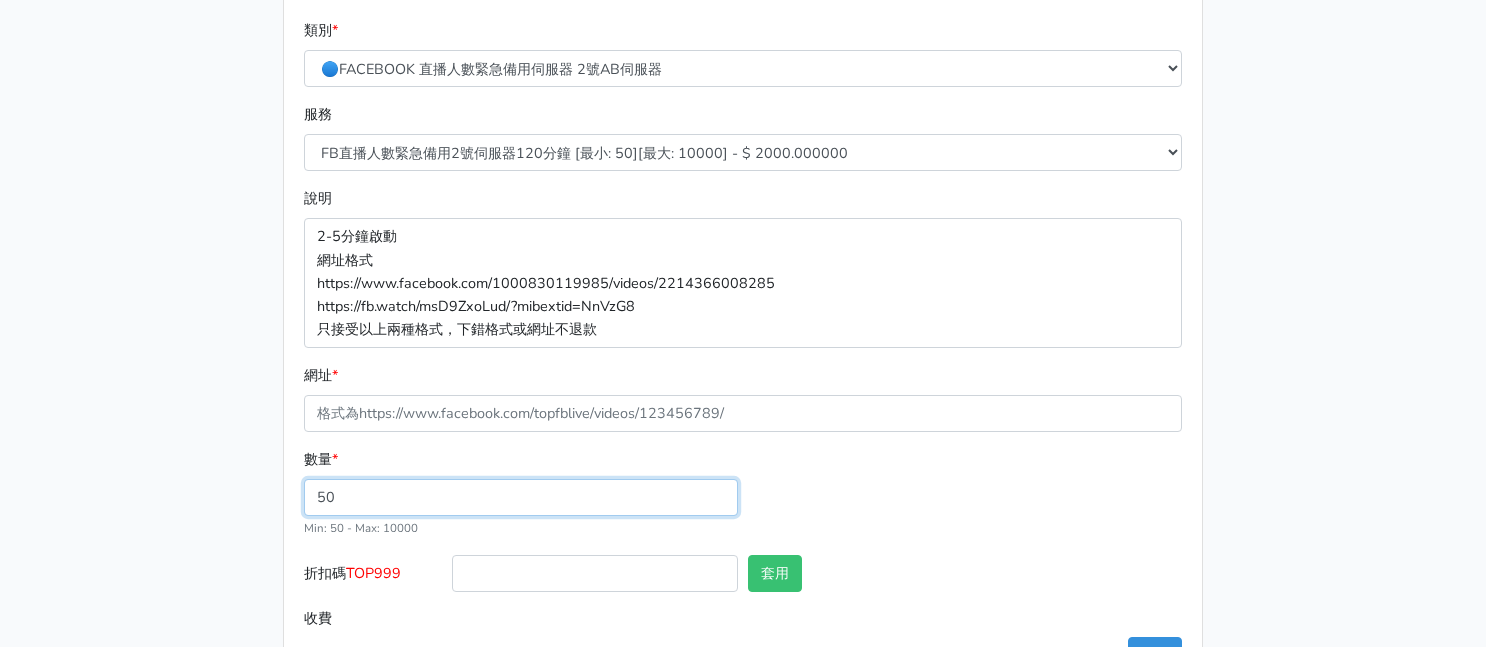type on "50" 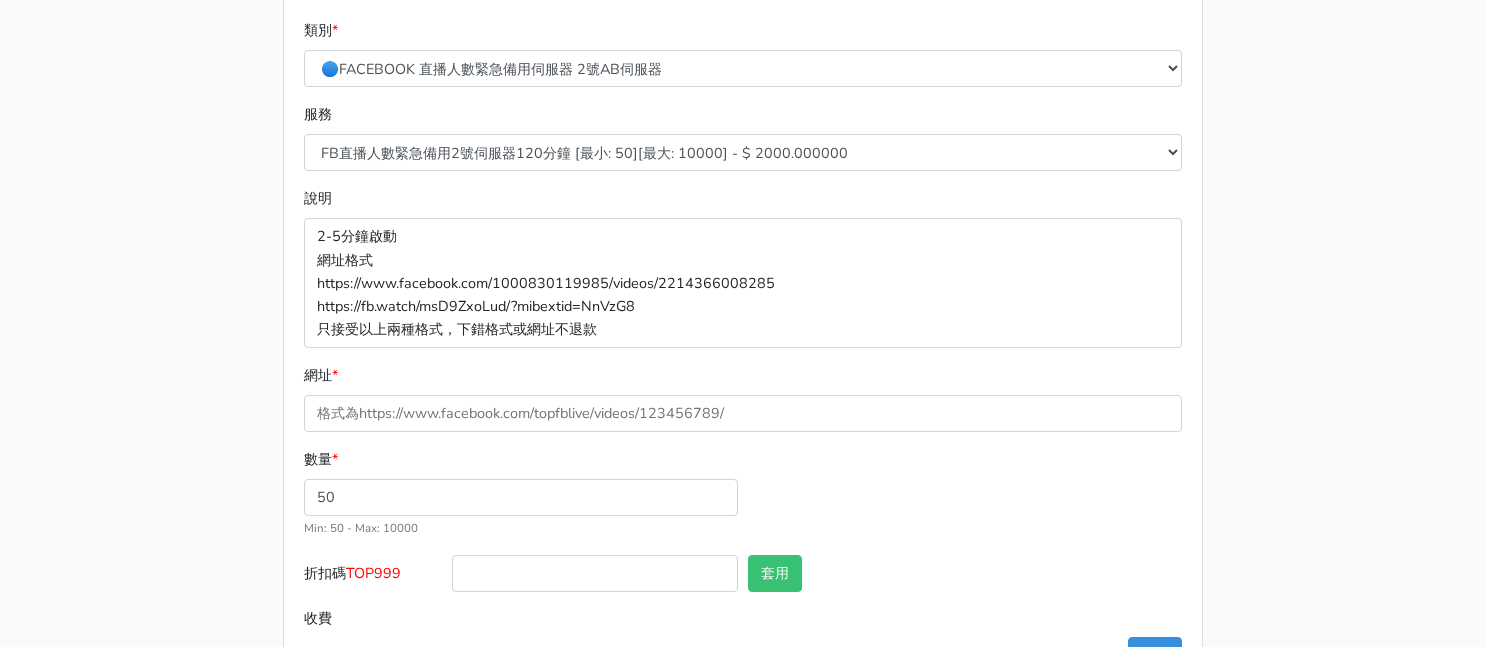 type on "100.000" 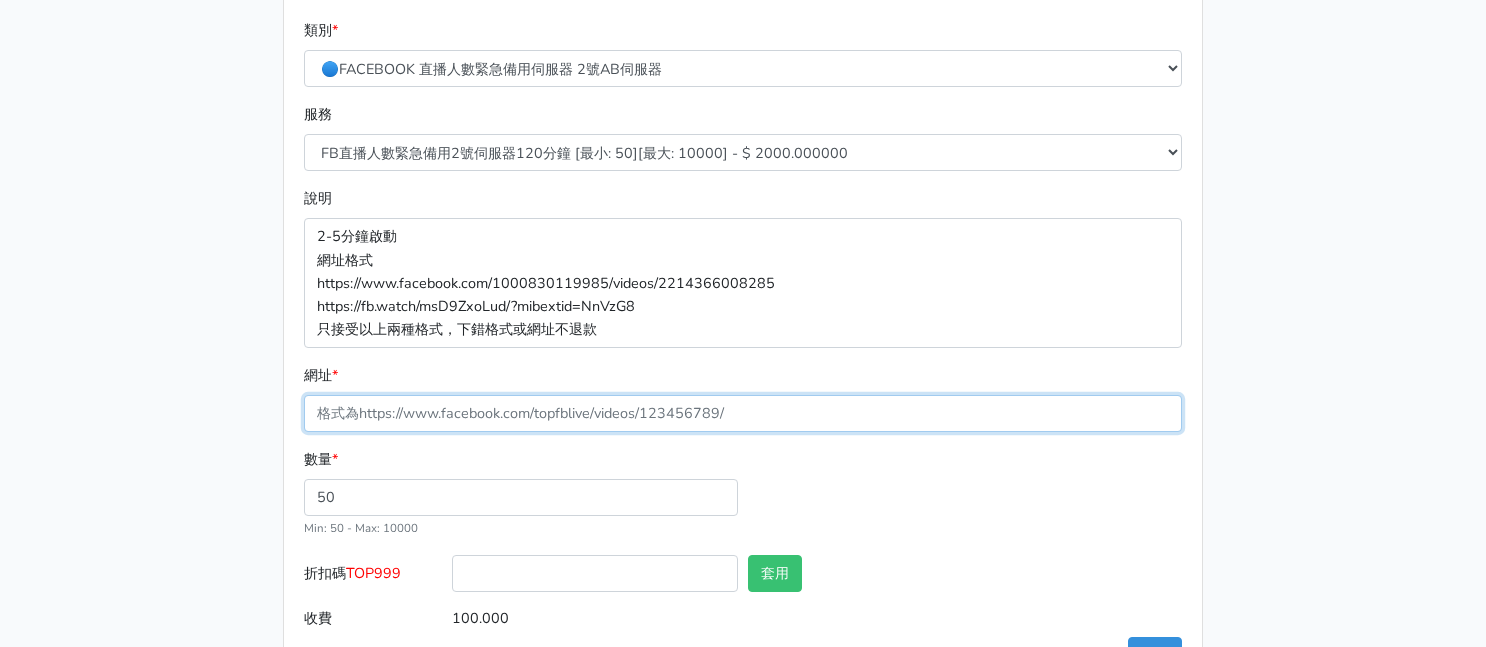 click on "網址 *" at bounding box center (743, 413) 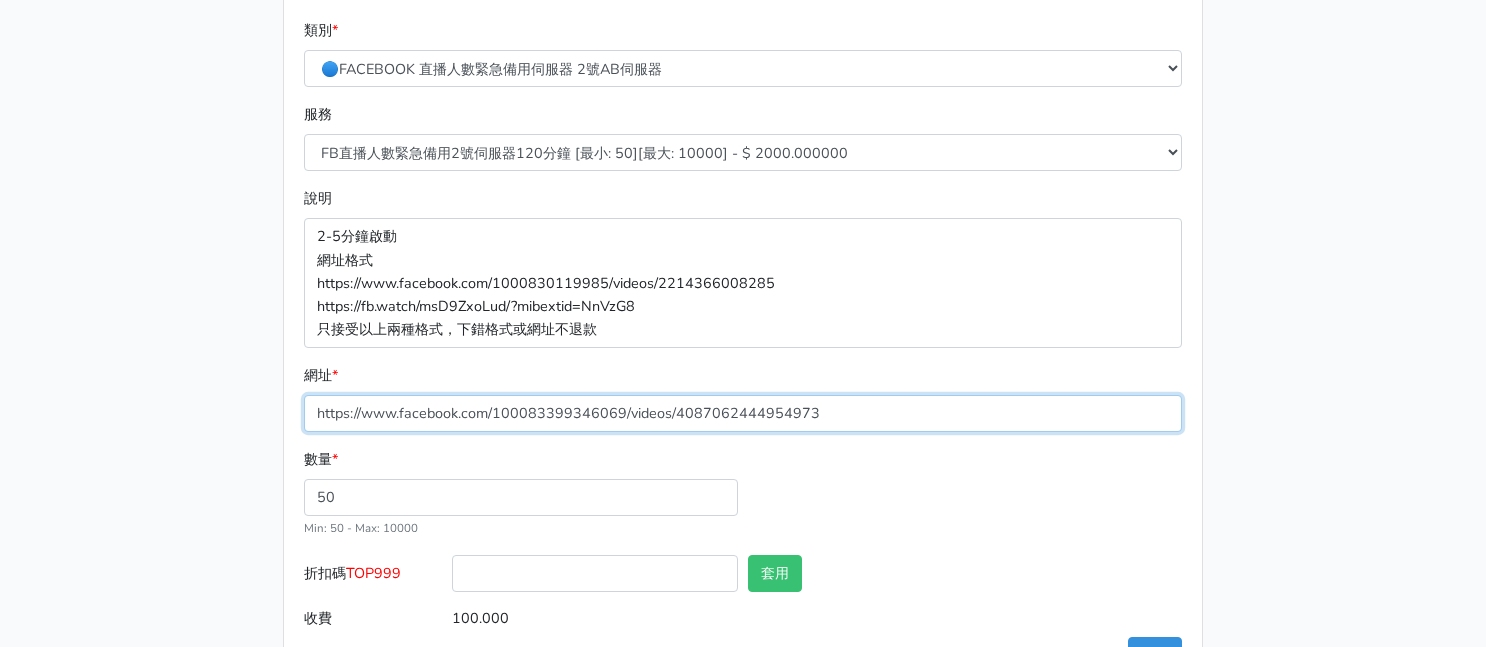 type on "https://www.facebook.com/100083399346069/videos/4087062444954973" 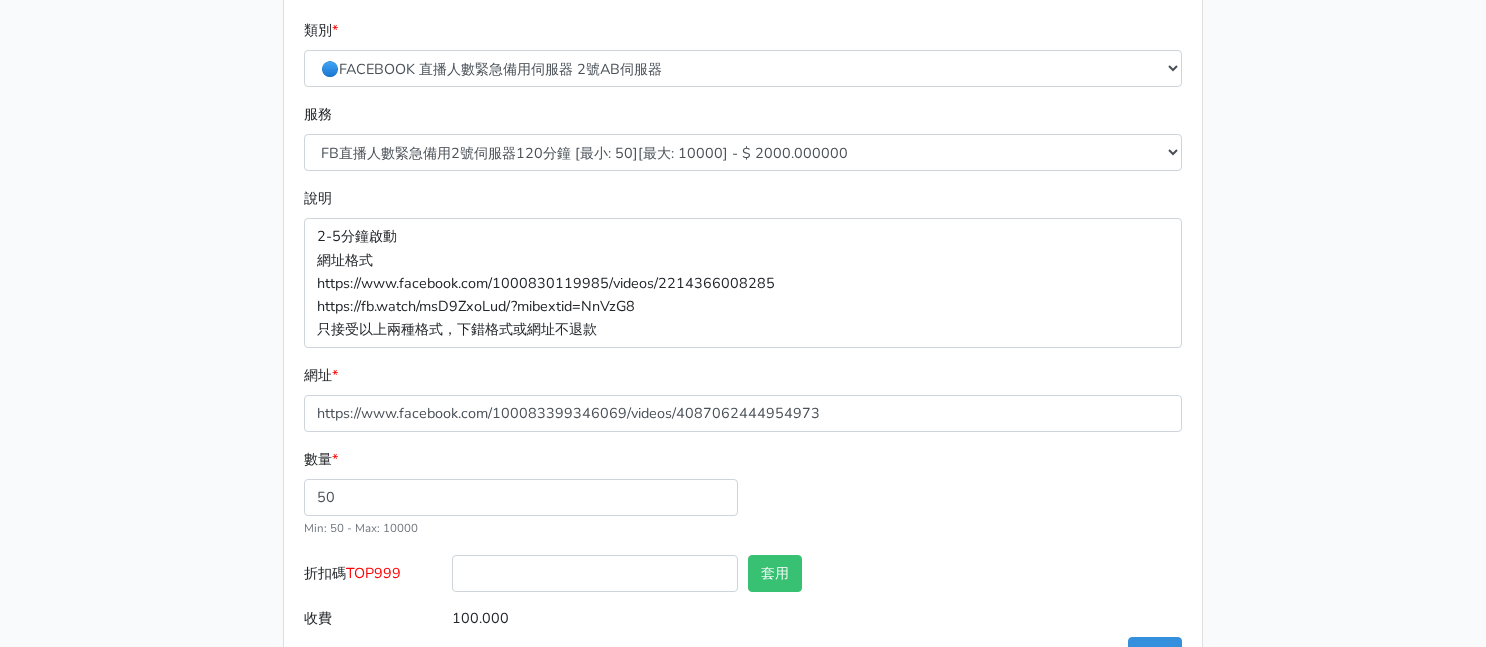 click on "8/16 新增FACEBOOK臉書直播人數緊急伺服器J1
8/27新增FACEBOOK臉書直播人數緊急備用伺服器30人20人 伺服器J2、J3
直播投放廣告粉絲專頁熱賣中 全台灣最便宜 歡迎比價
下訂單
查看歷史訂單
類別 *
🔵FACEBOOK 直播人數緊急備用伺服器 2號AB伺服器 🌕IG直播人數 * *" at bounding box center (743, 237) 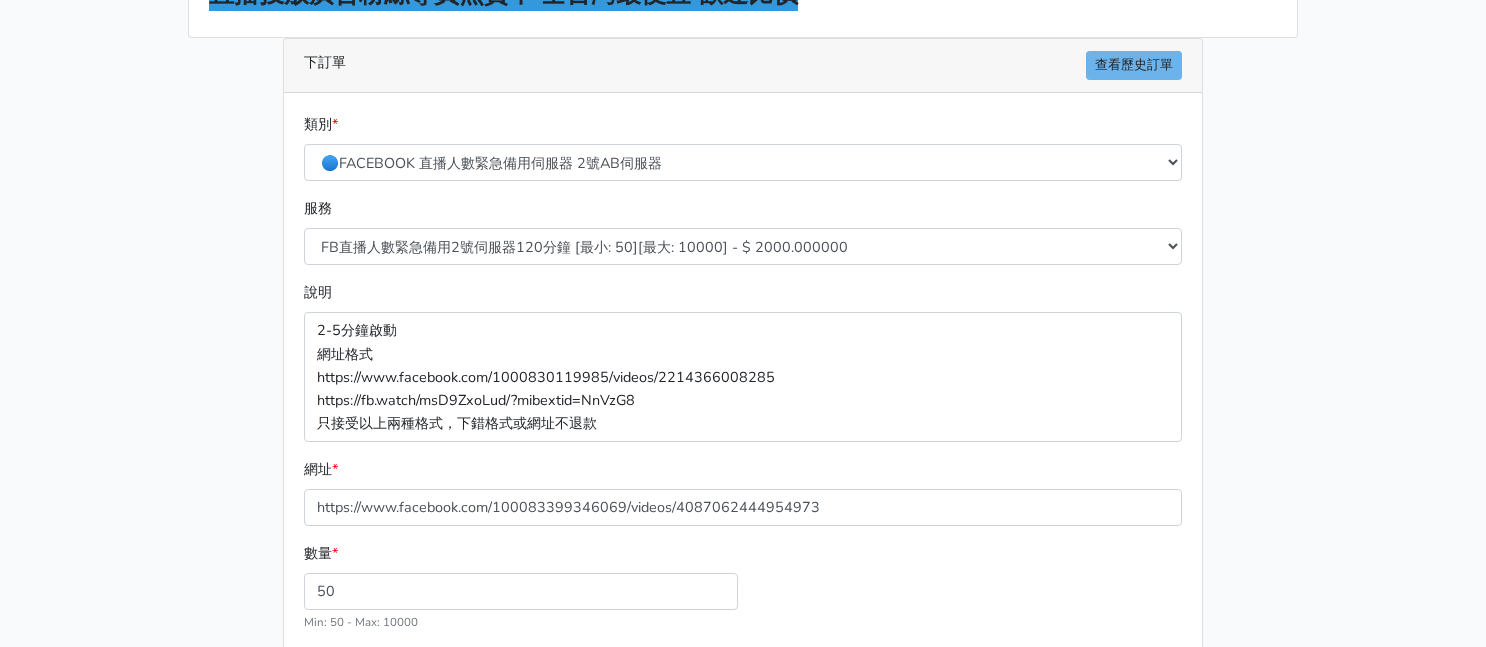 scroll, scrollTop: 100, scrollLeft: 0, axis: vertical 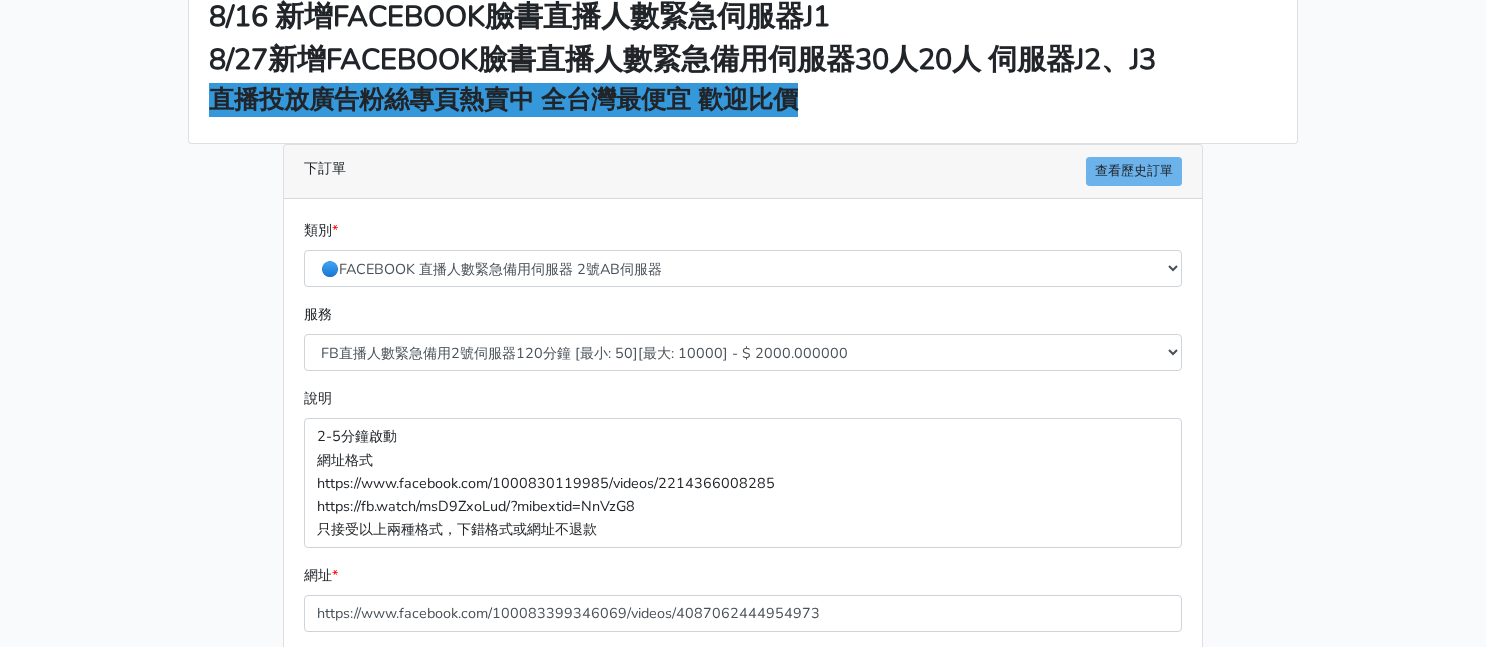 click on "8/16 新增FACEBOOK臉書直播人數緊急伺服器J1
8/27新增FACEBOOK臉書直播人數緊急備用伺服器30人20人 伺服器J2、J3
直播投放廣告粉絲專頁熱賣中 全台灣最便宜 歡迎比價
下訂單
查看歷史訂單
類別 *
🔵FACEBOOK 直播人數緊急備用伺服器 2號AB伺服器 🌕IG直播人數 * *" at bounding box center [743, 437] 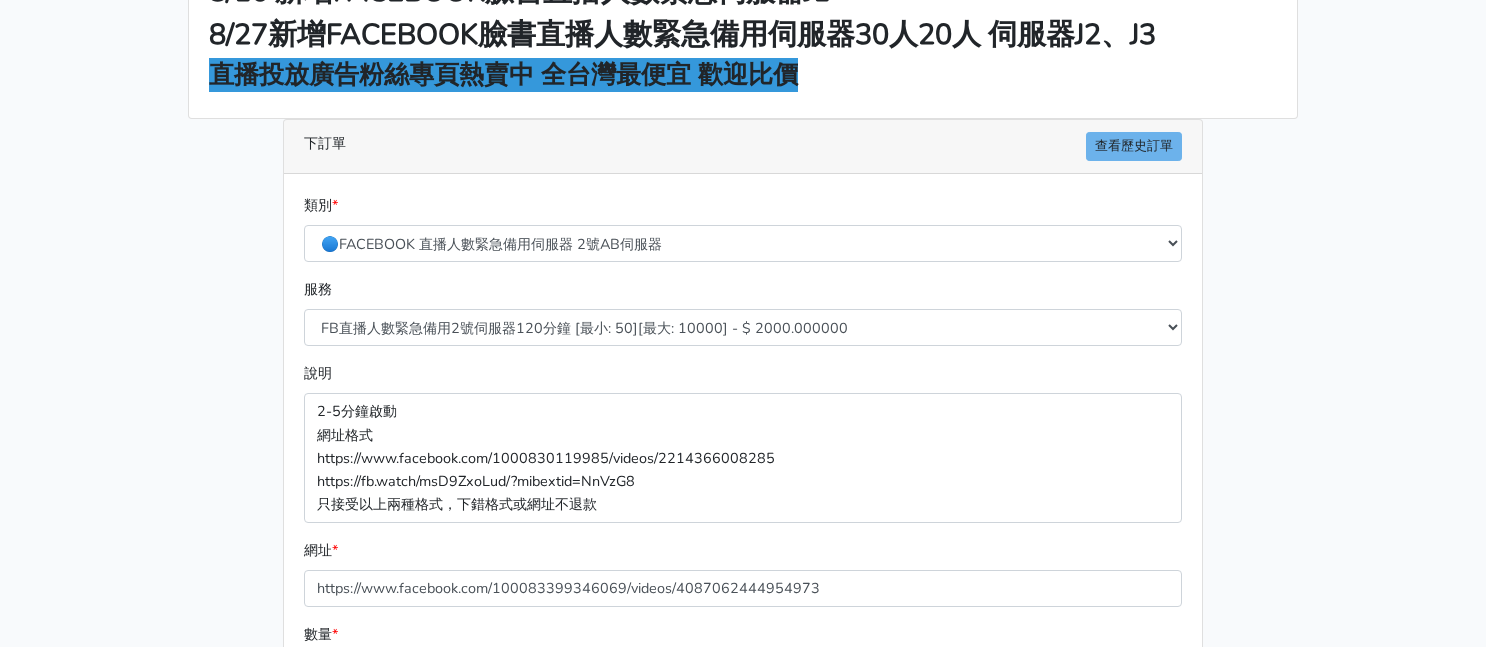 scroll, scrollTop: 372, scrollLeft: 0, axis: vertical 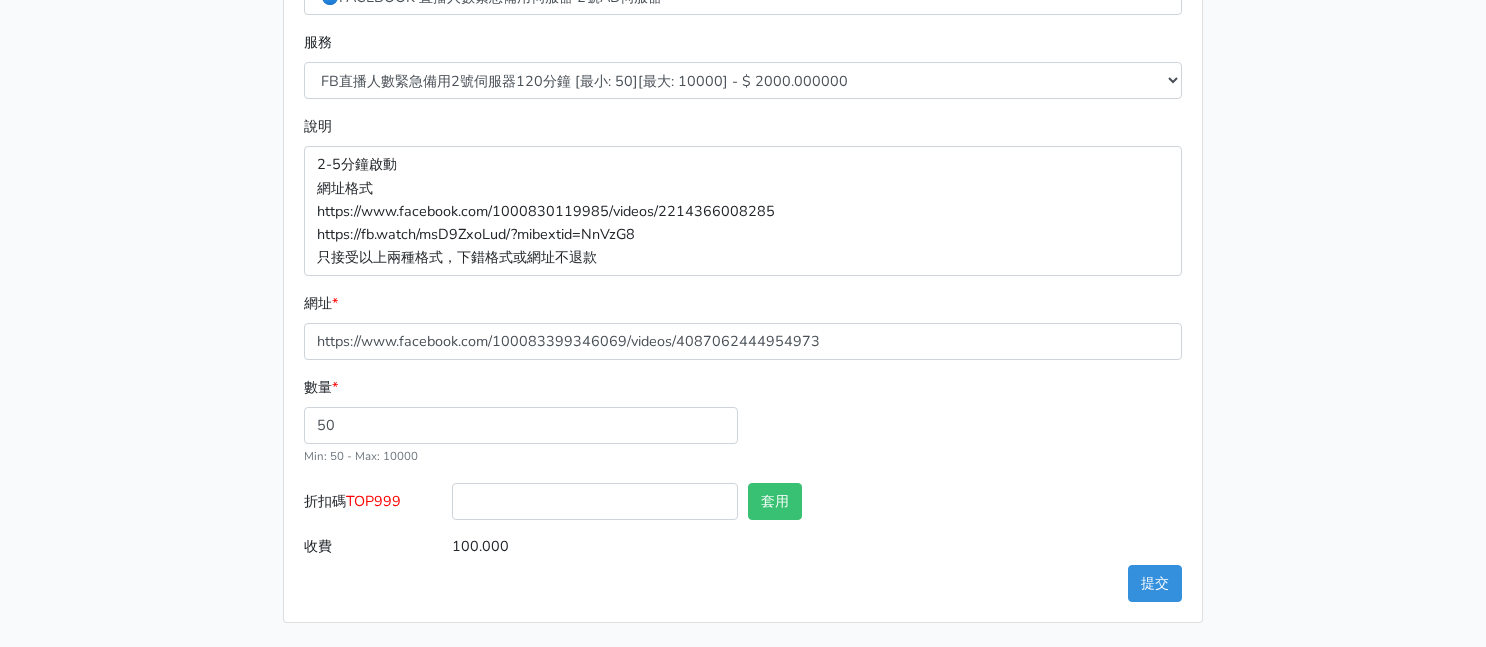 click on "8/16 新增FACEBOOK臉書直播人數緊急伺服器J1
8/27新增FACEBOOK臉書直播人數緊急備用伺服器30人20人 伺服器J2、J3
直播投放廣告粉絲專頁熱賣中 全台灣最便宜 歡迎比價
下訂單
查看歷史訂單
類別 *
🔵FACEBOOK 直播人數緊急備用伺服器 2號AB伺服器 🌕IG直播人數 * *" at bounding box center (743, 165) 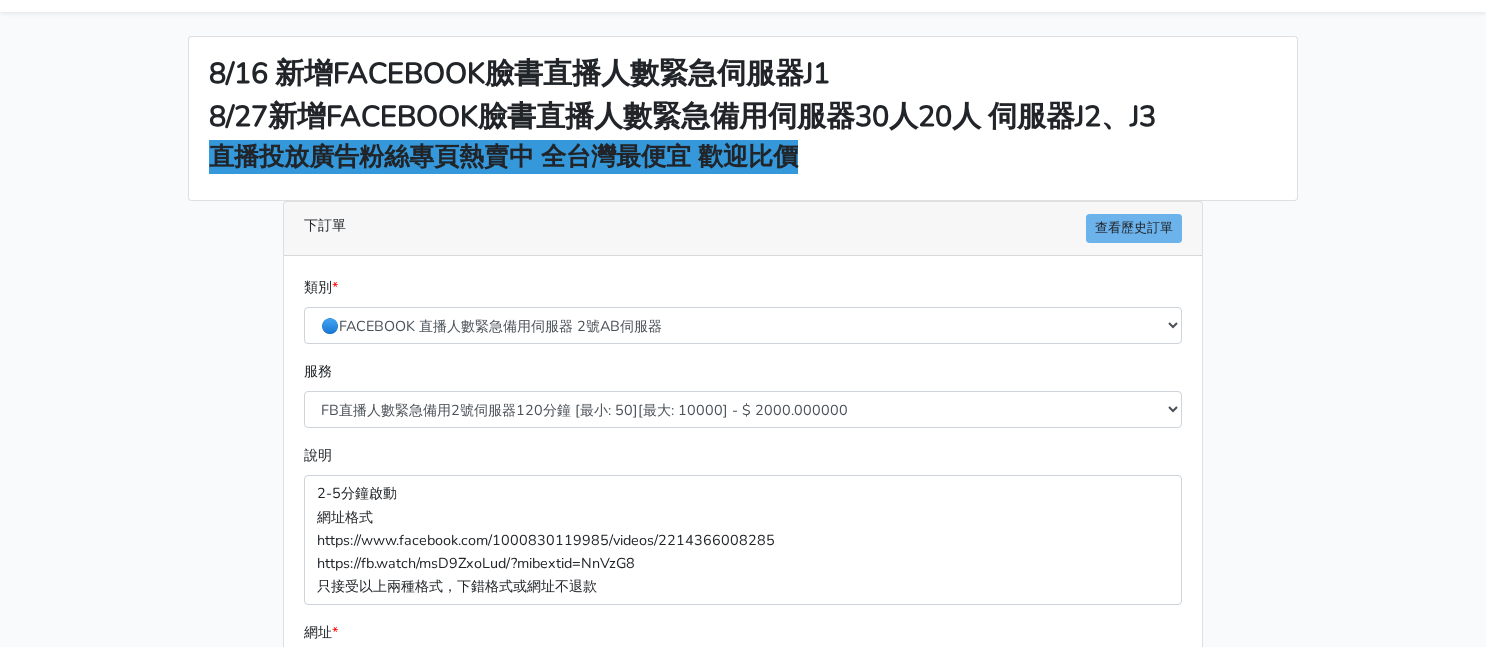 scroll, scrollTop: 0, scrollLeft: 0, axis: both 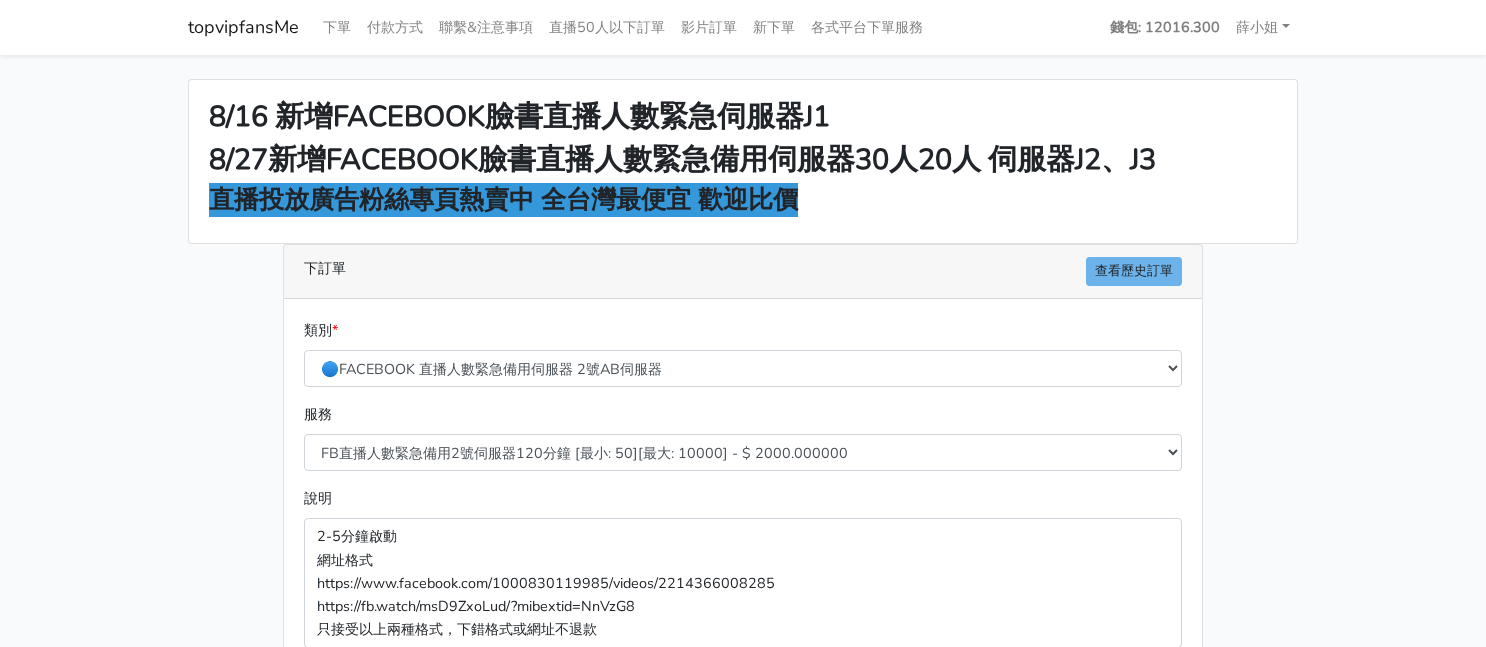click on "類別 *
🔵FACEBOOK 直播人數緊急備用伺服器 2號AB伺服器
🔵FACEBOOK 網軍專用貼文留言 安全保密
🔵FACEBOOK 直播人數伺服器 快進
🔵9/30 FACEBOOK 直播人數緩慢進場緩慢退場 台灣獨家
🔵FACEBOOK 直播人數緊急備用伺服器 J1
🔵FACEBOOK按讚-追蹤-評論-社團成員-影片觀看-短影片觀看 🔵台灣帳號FACEBOOK按讚、表情、分享、社團、追蹤服務" at bounding box center [743, 353] 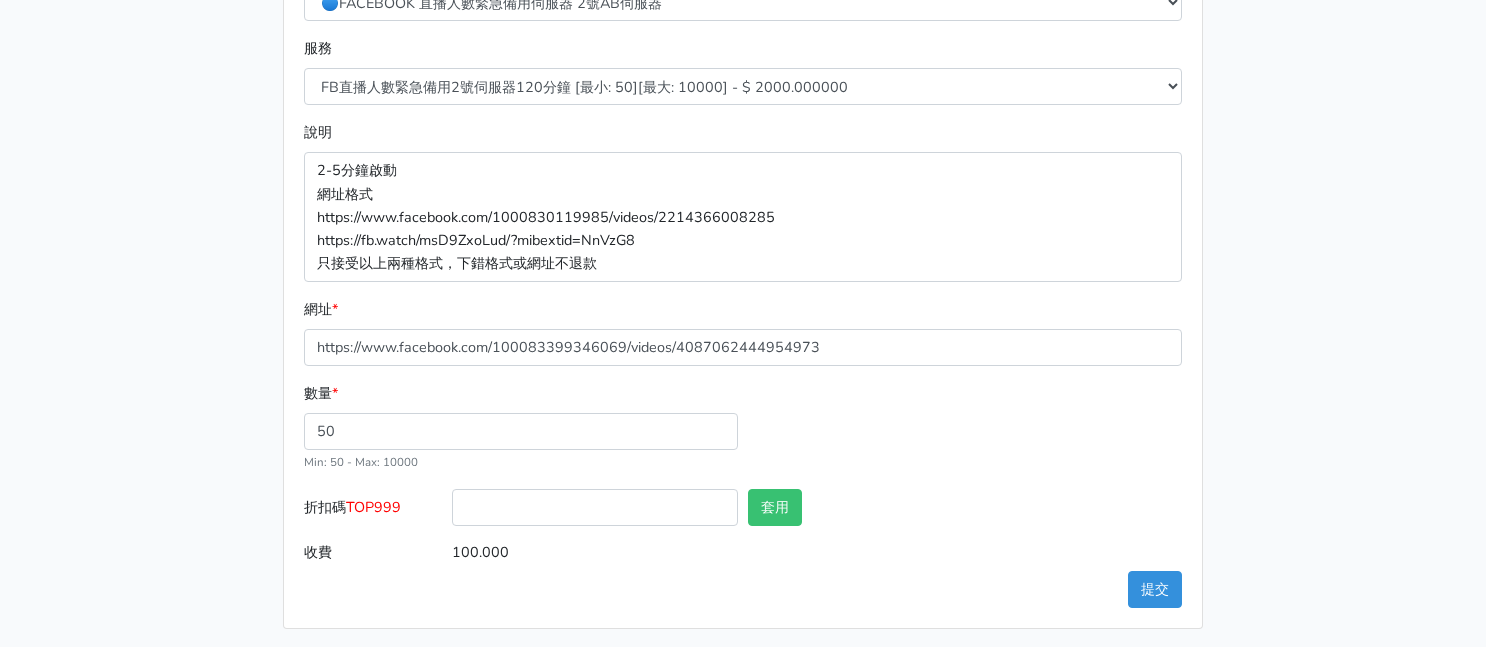 scroll, scrollTop: 372, scrollLeft: 0, axis: vertical 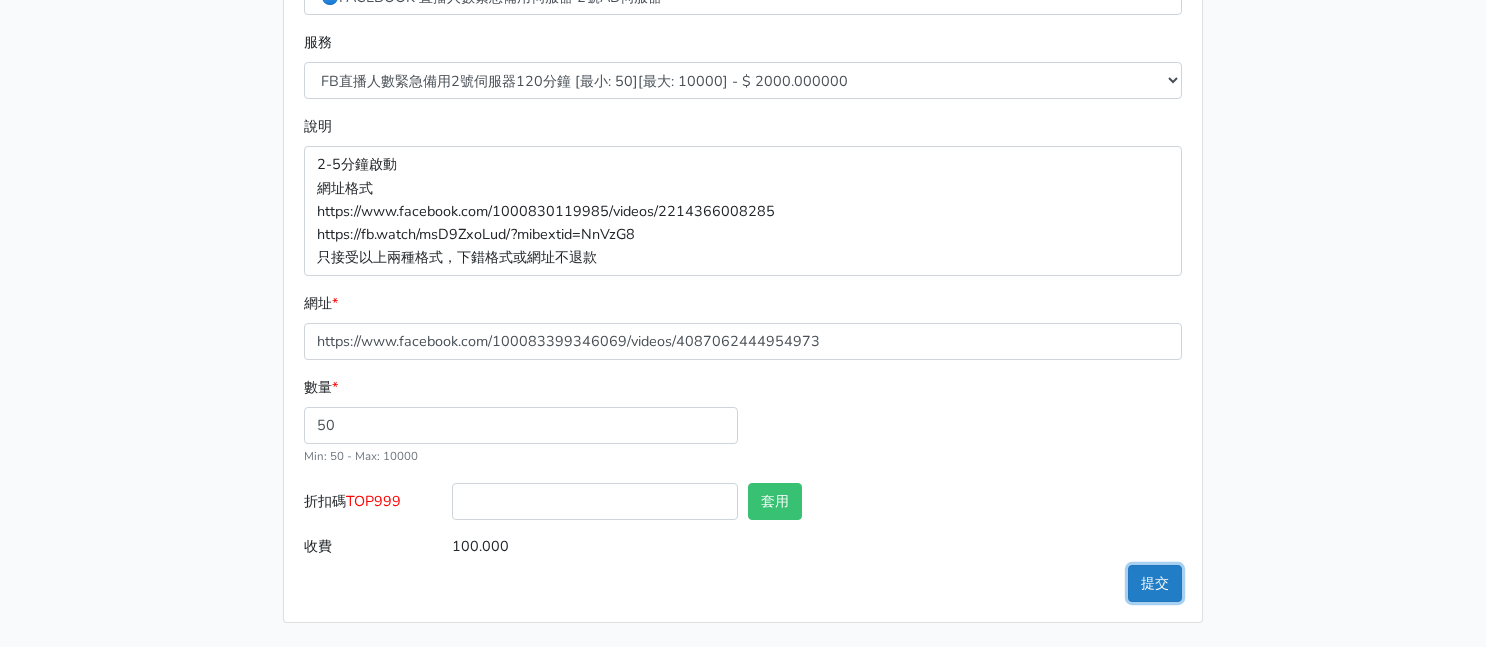 drag, startPoint x: 1159, startPoint y: 591, endPoint x: 494, endPoint y: 432, distance: 683.7441 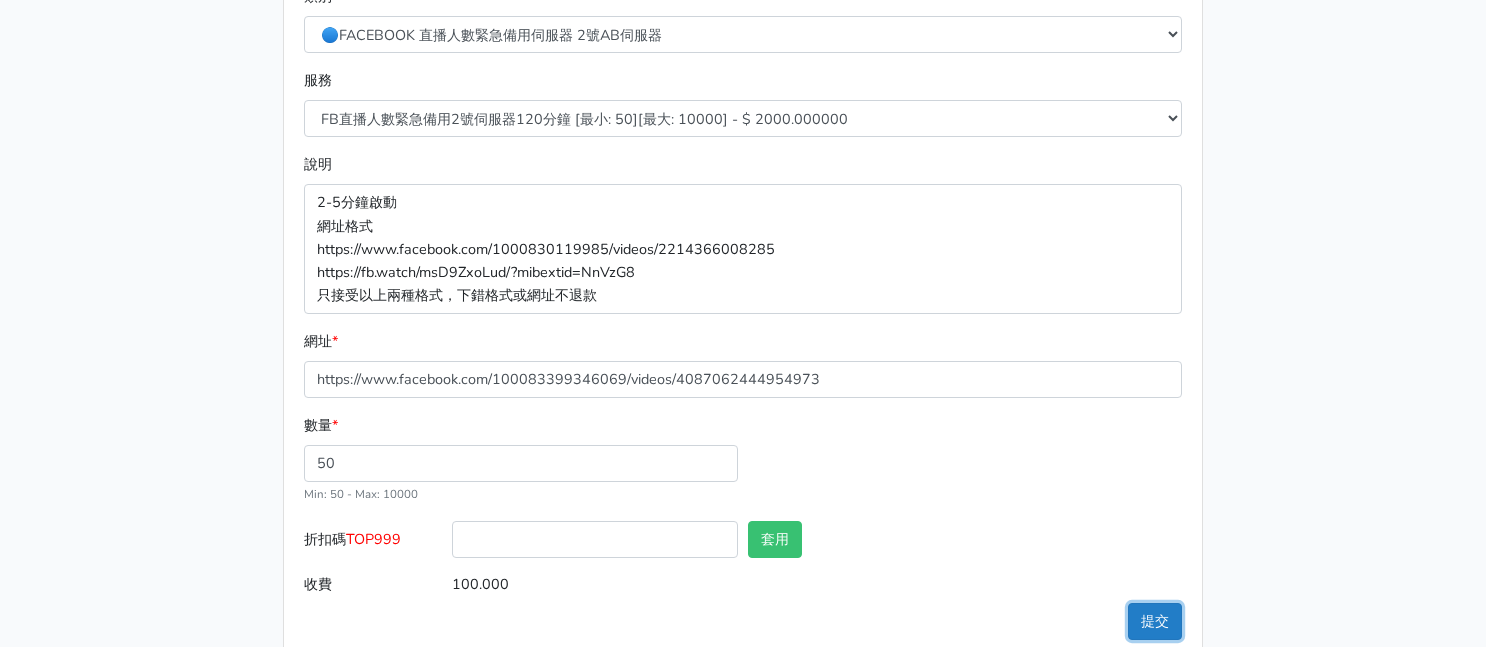 scroll, scrollTop: 372, scrollLeft: 0, axis: vertical 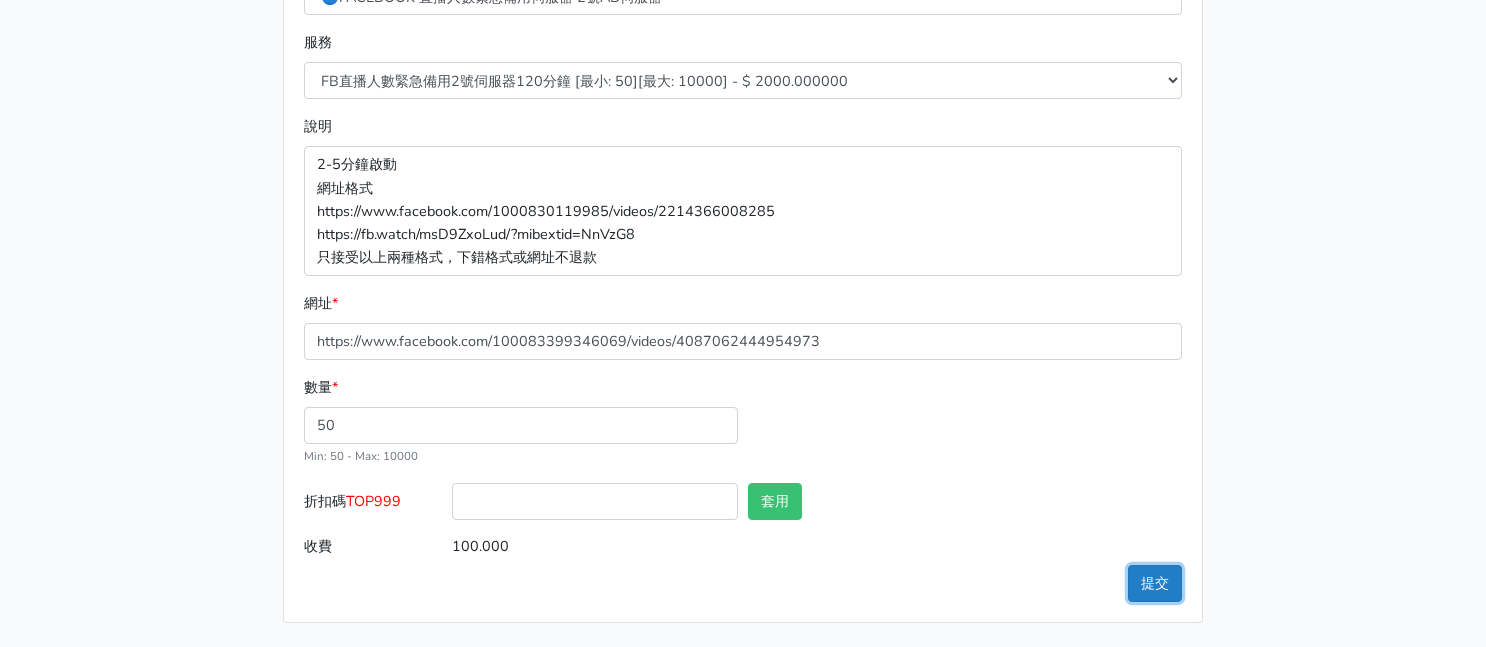 click on "提交" at bounding box center [1155, 583] 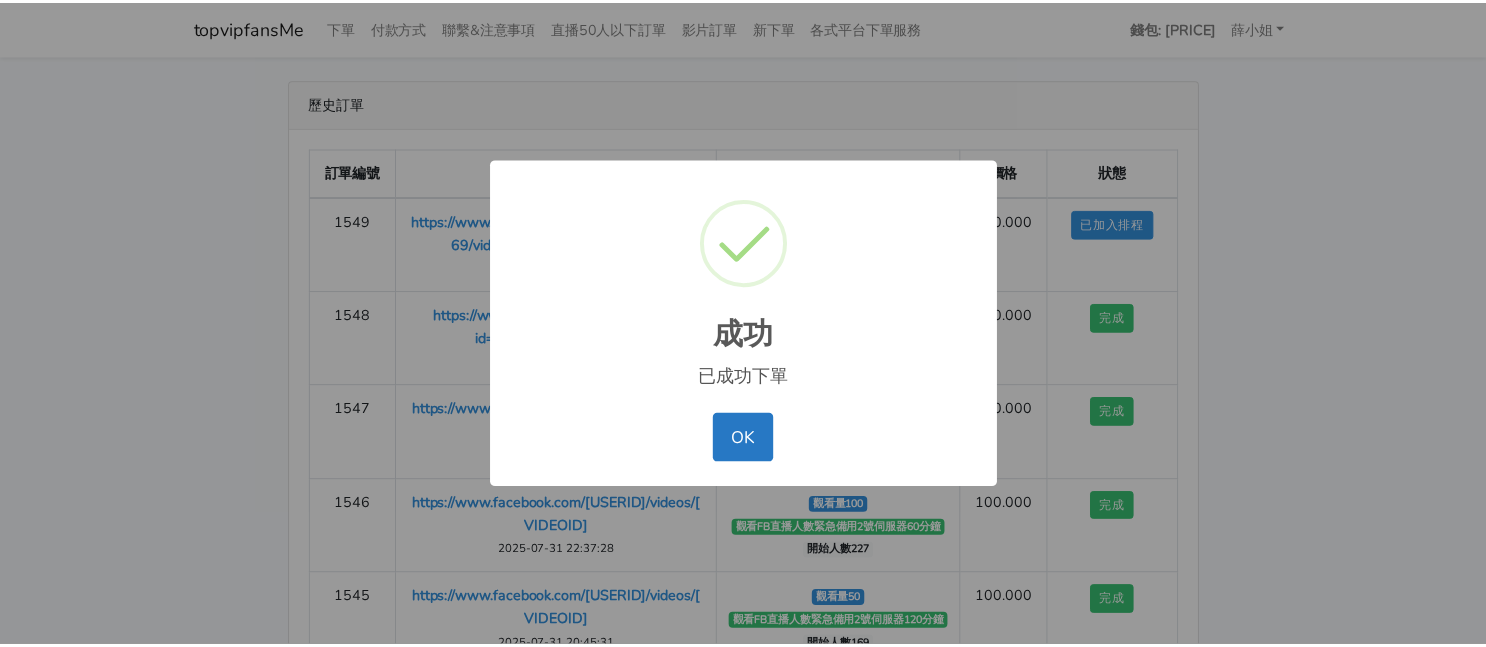 scroll, scrollTop: 0, scrollLeft: 0, axis: both 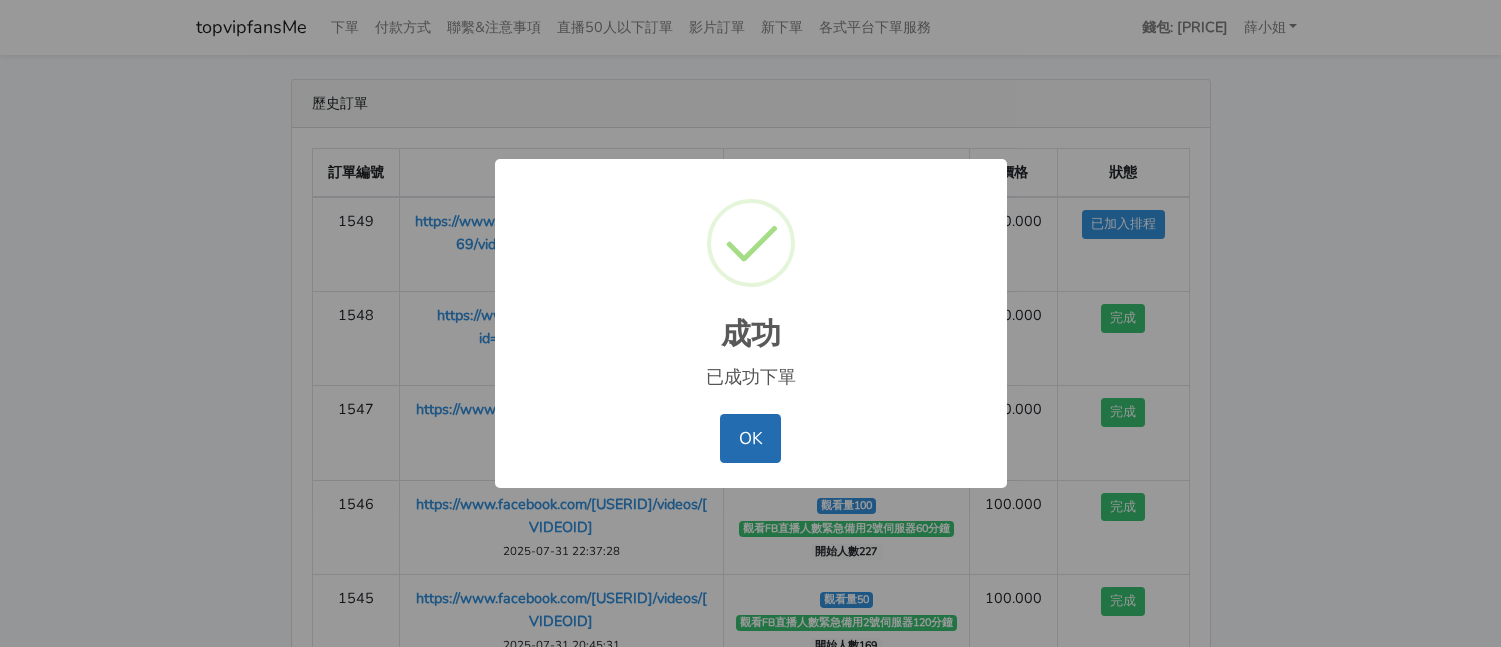 click on "OK" at bounding box center [750, 438] 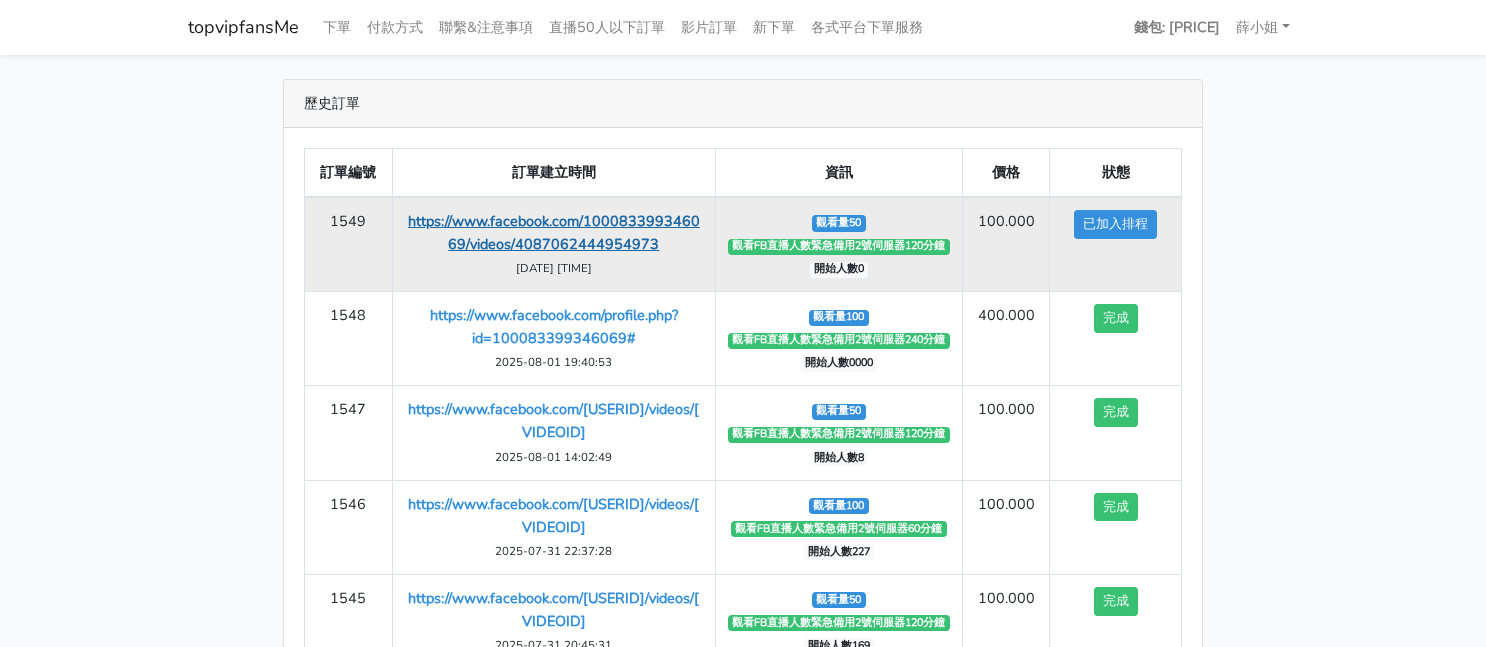 click on "https://www.facebook.com/100083399346069/videos/4087062444954973" at bounding box center (554, 232) 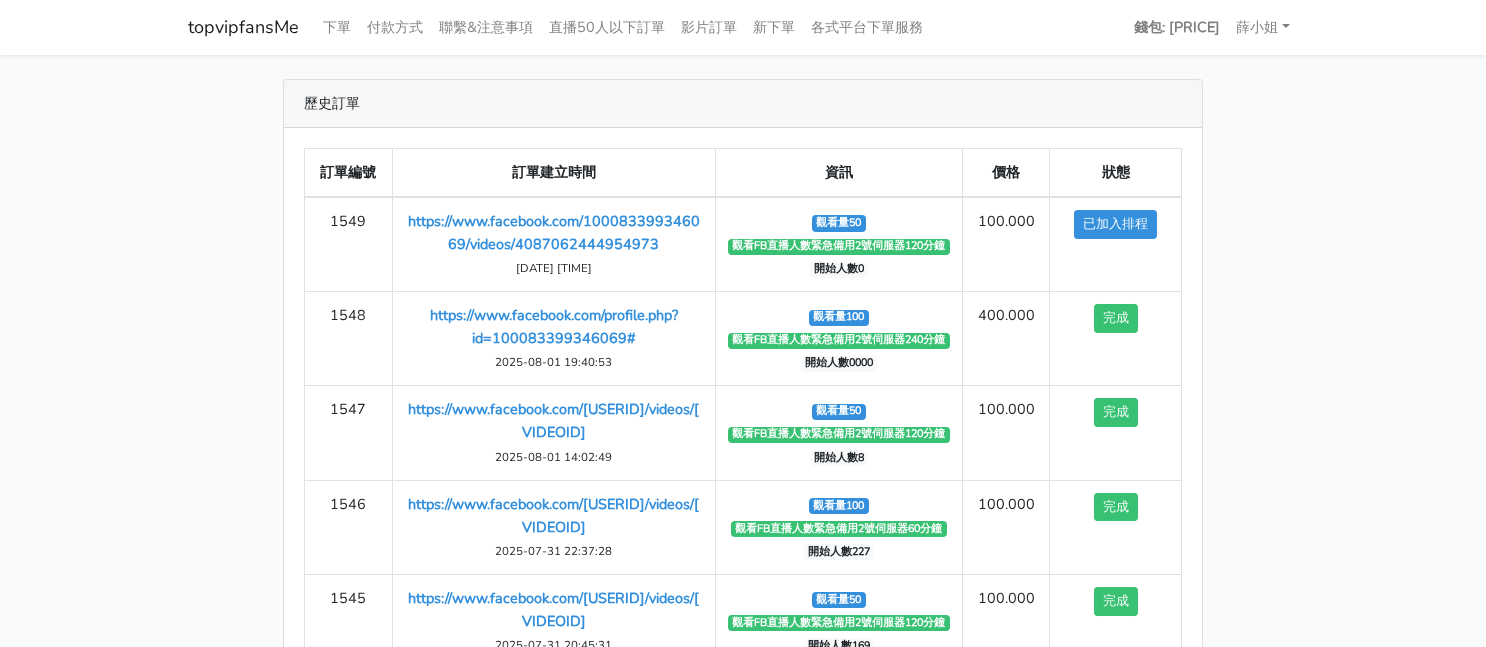 click on "歷史訂單
訂單編號
訂單建立時間
資訊
價格
狀態
[ORDERID]
https://www.facebook.com/[USERID]/videos/[VIDEOID]
‹" at bounding box center [743, 418] 